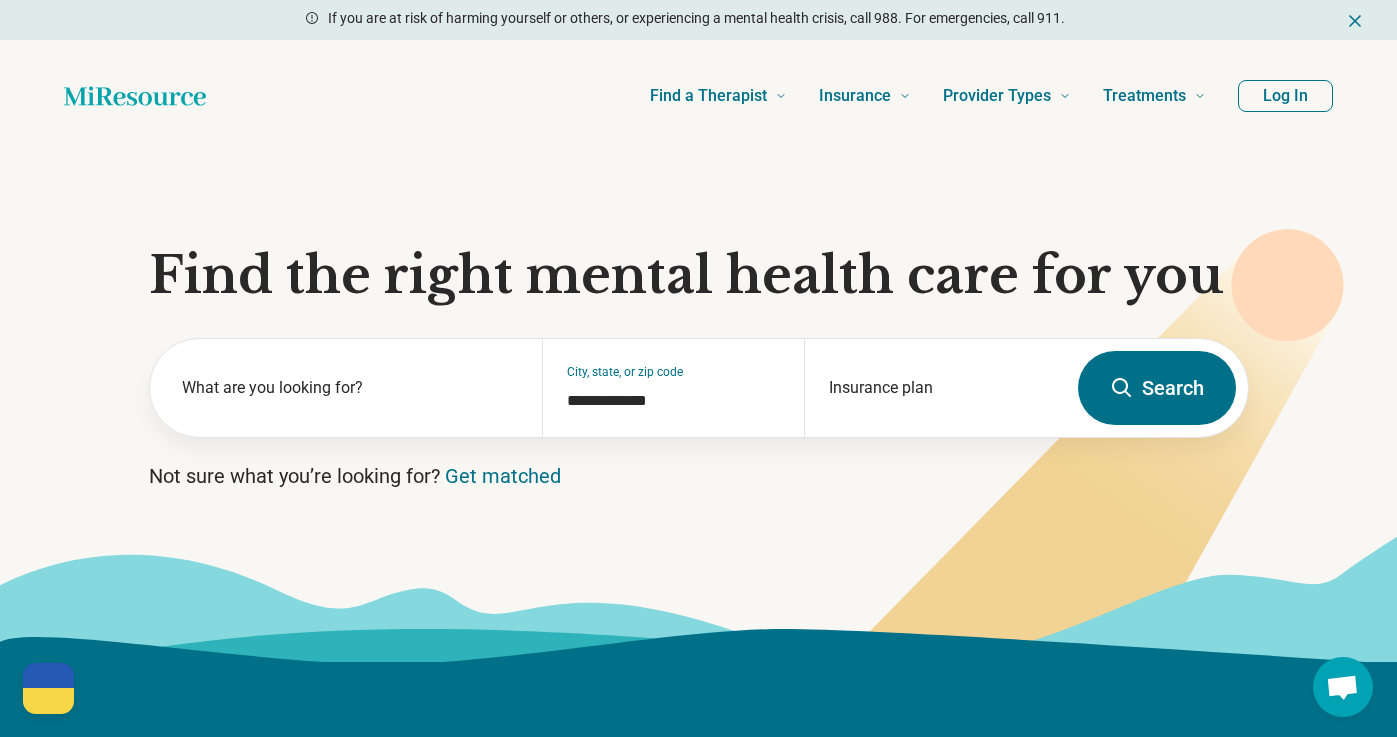 scroll, scrollTop: 0, scrollLeft: 0, axis: both 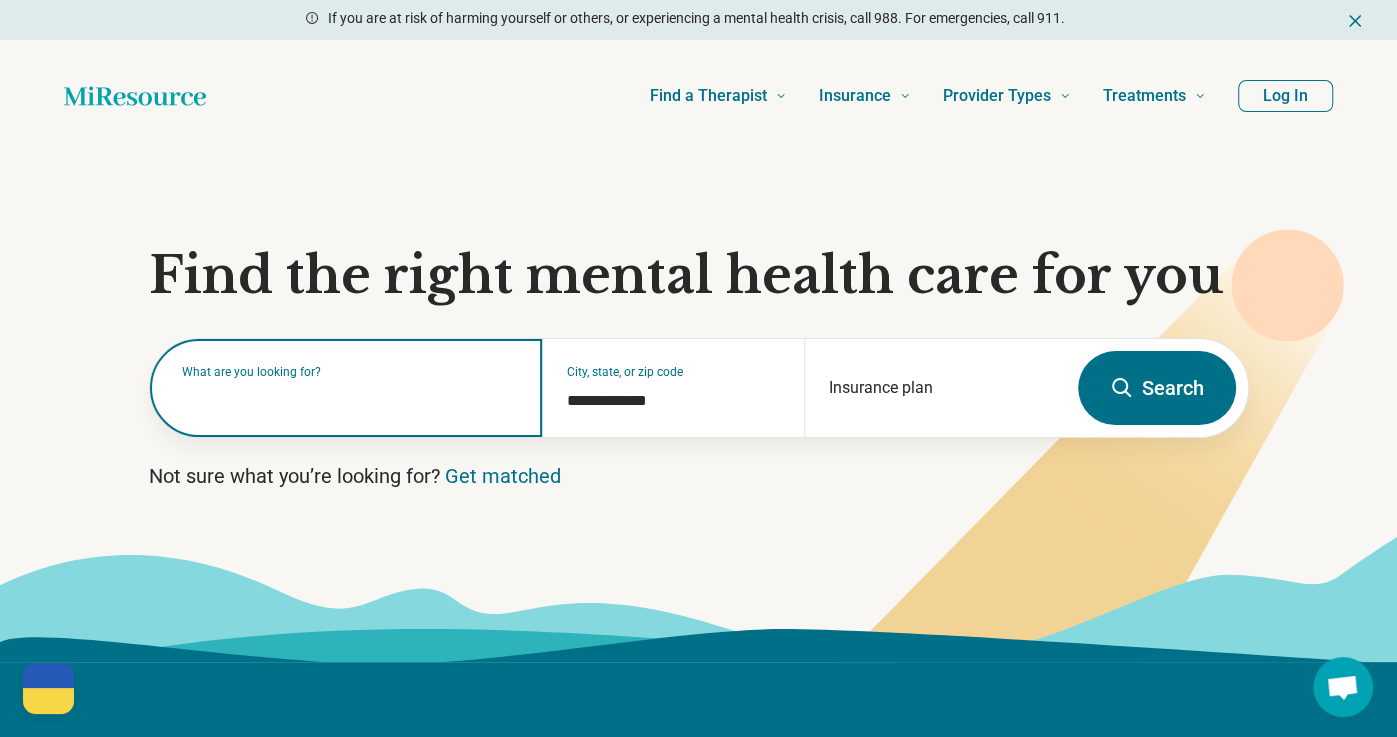 click at bounding box center [350, 398] 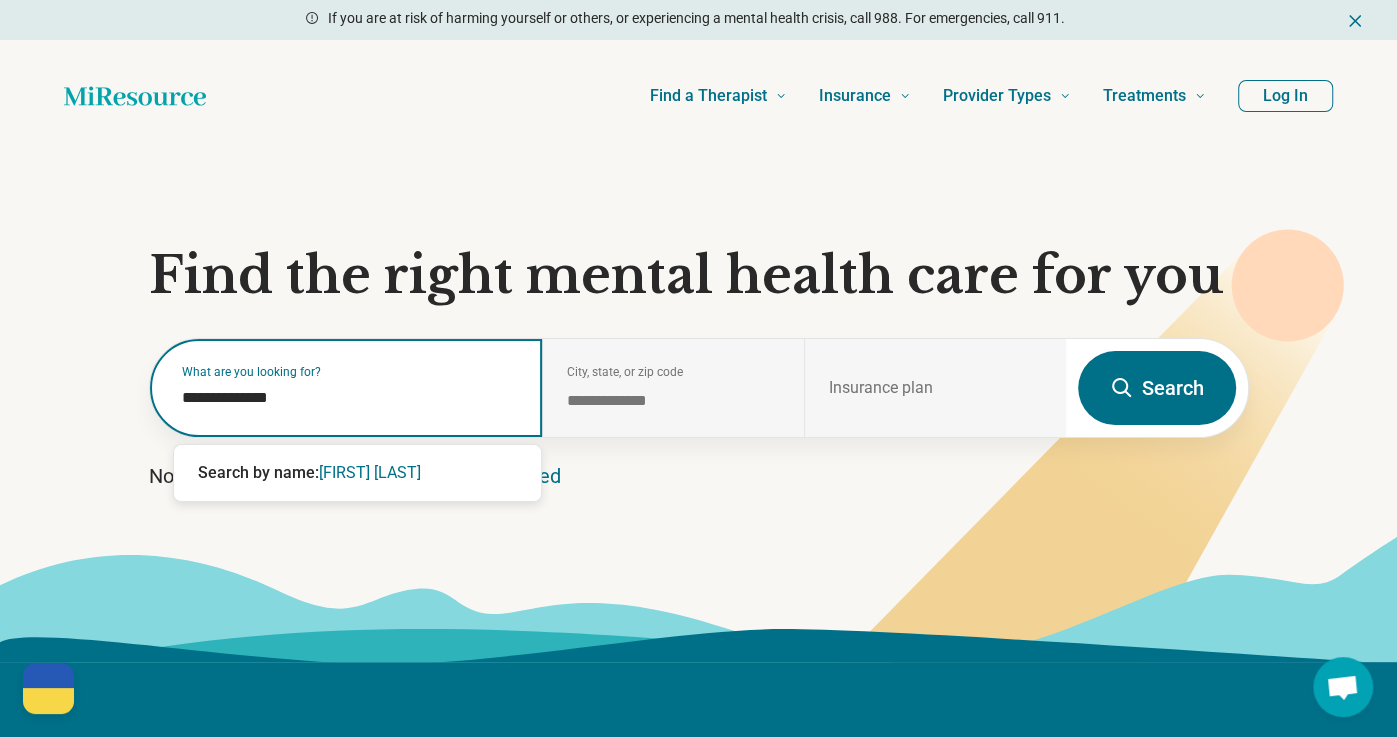 type on "**********" 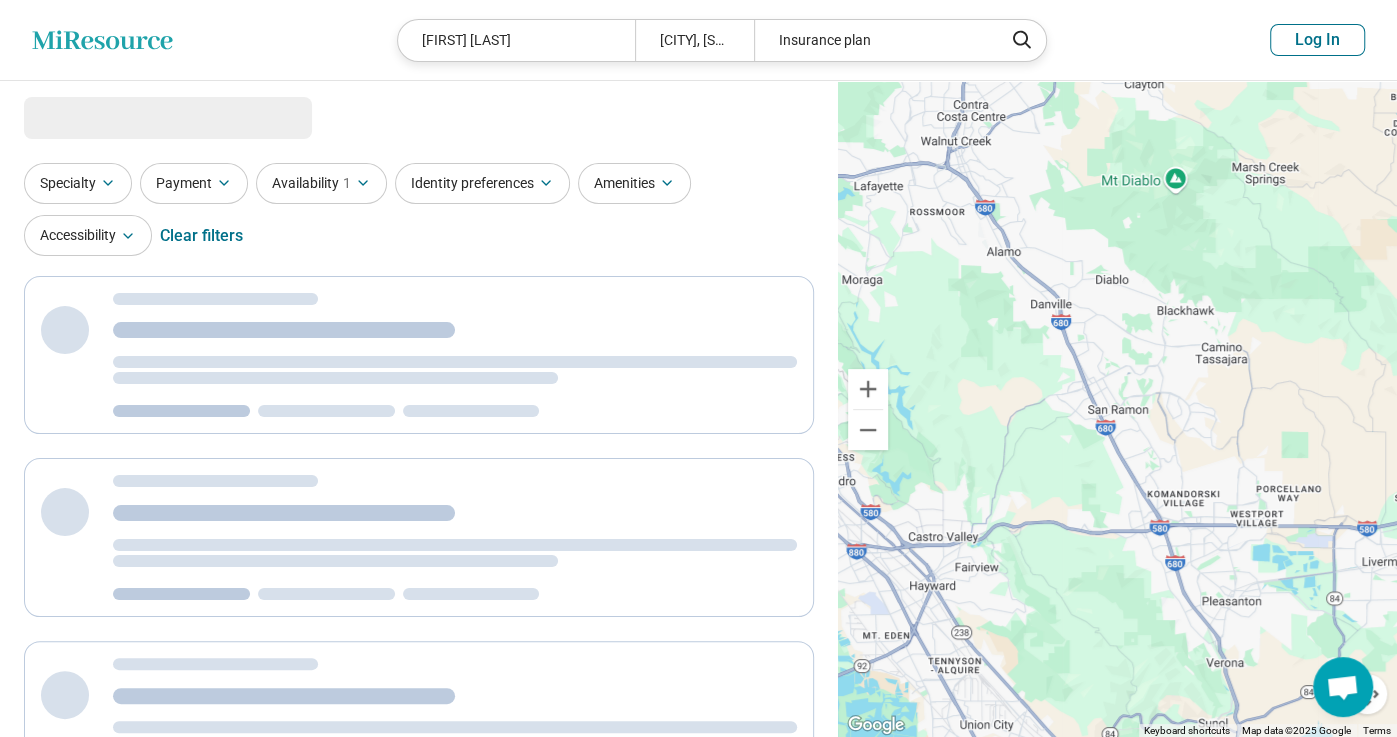 select on "***" 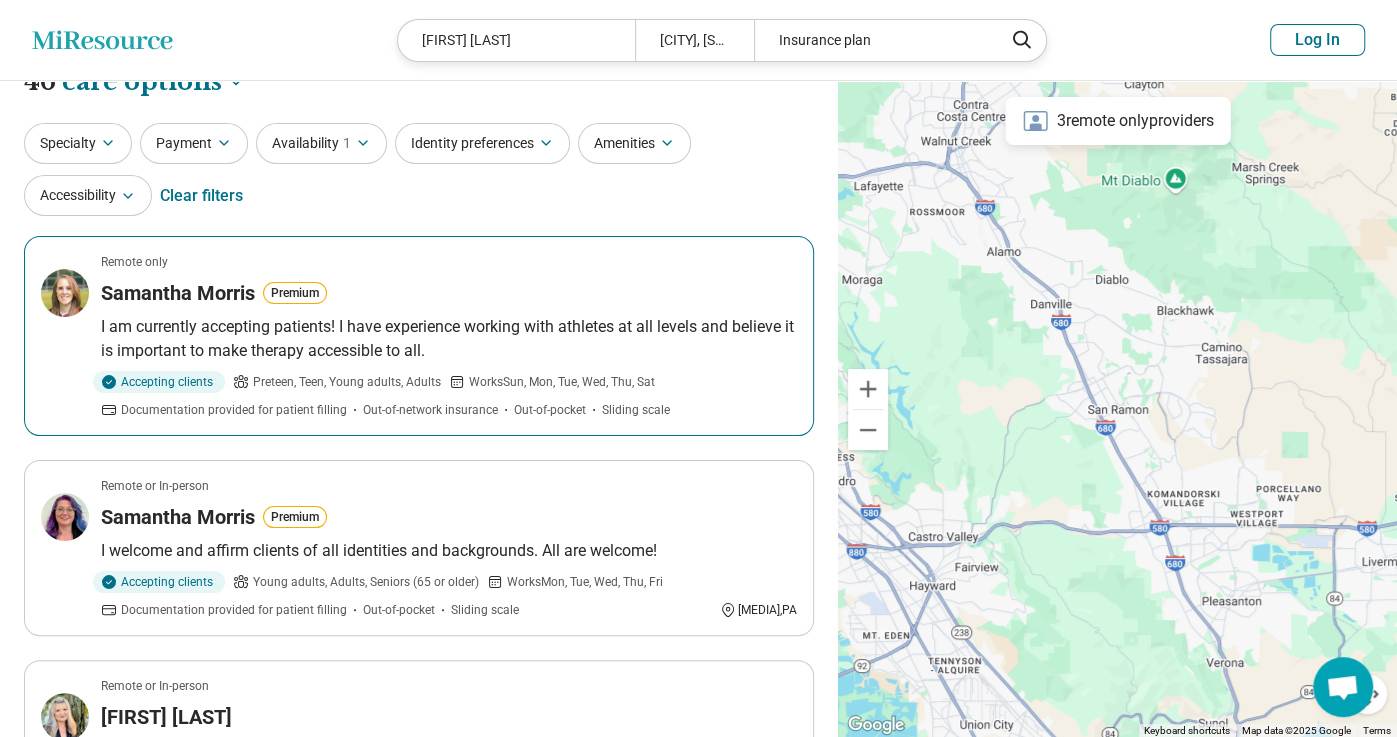 scroll, scrollTop: 0, scrollLeft: 0, axis: both 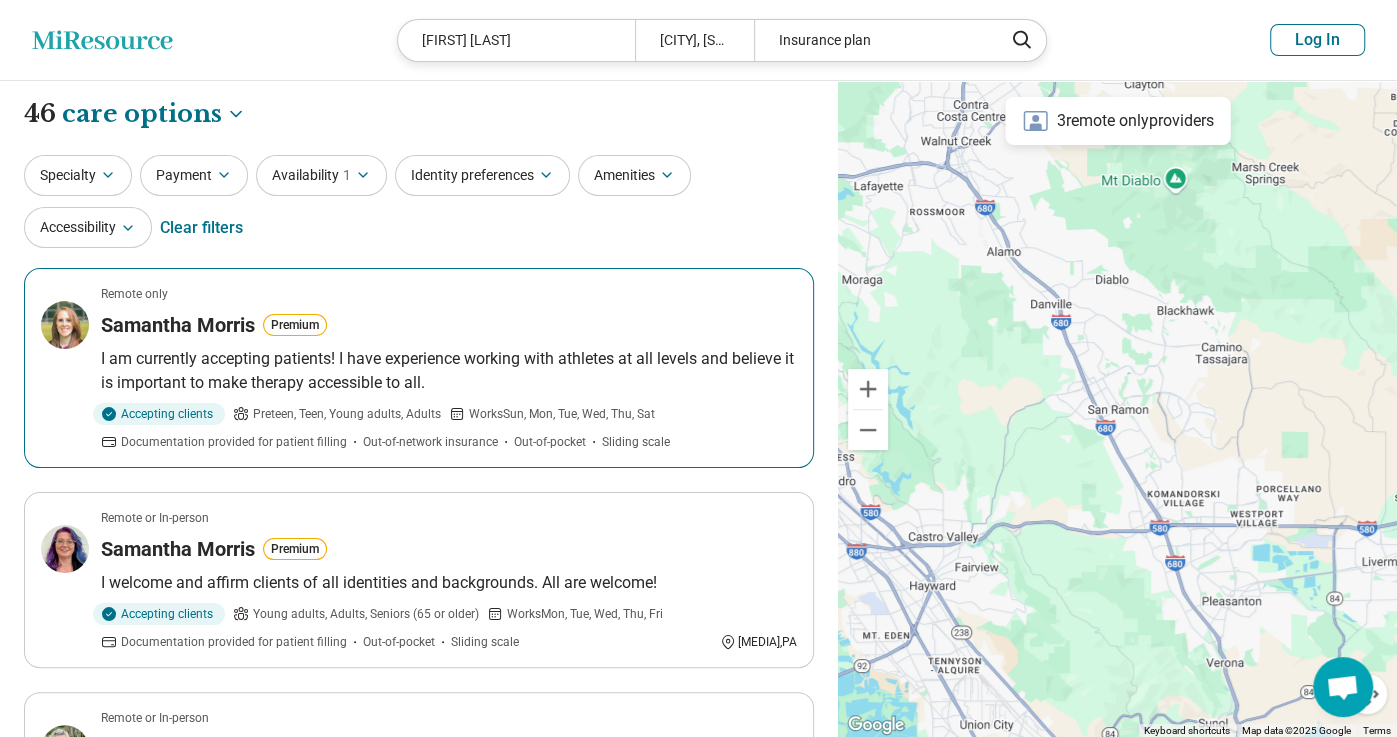 click on "I am currently accepting patients! I have experience working with athletes at all levels and believe it is important to make therapy accessible to all." at bounding box center (449, 371) 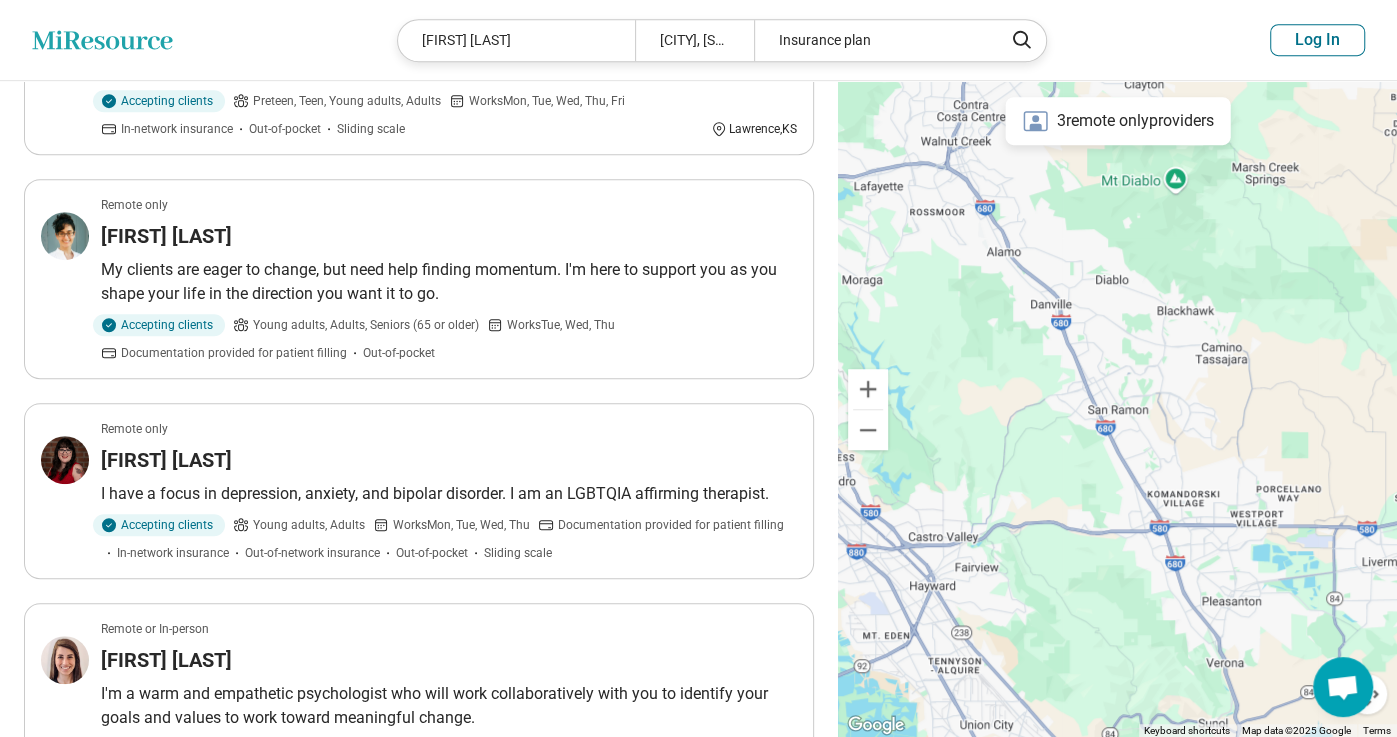 scroll, scrollTop: 0, scrollLeft: 0, axis: both 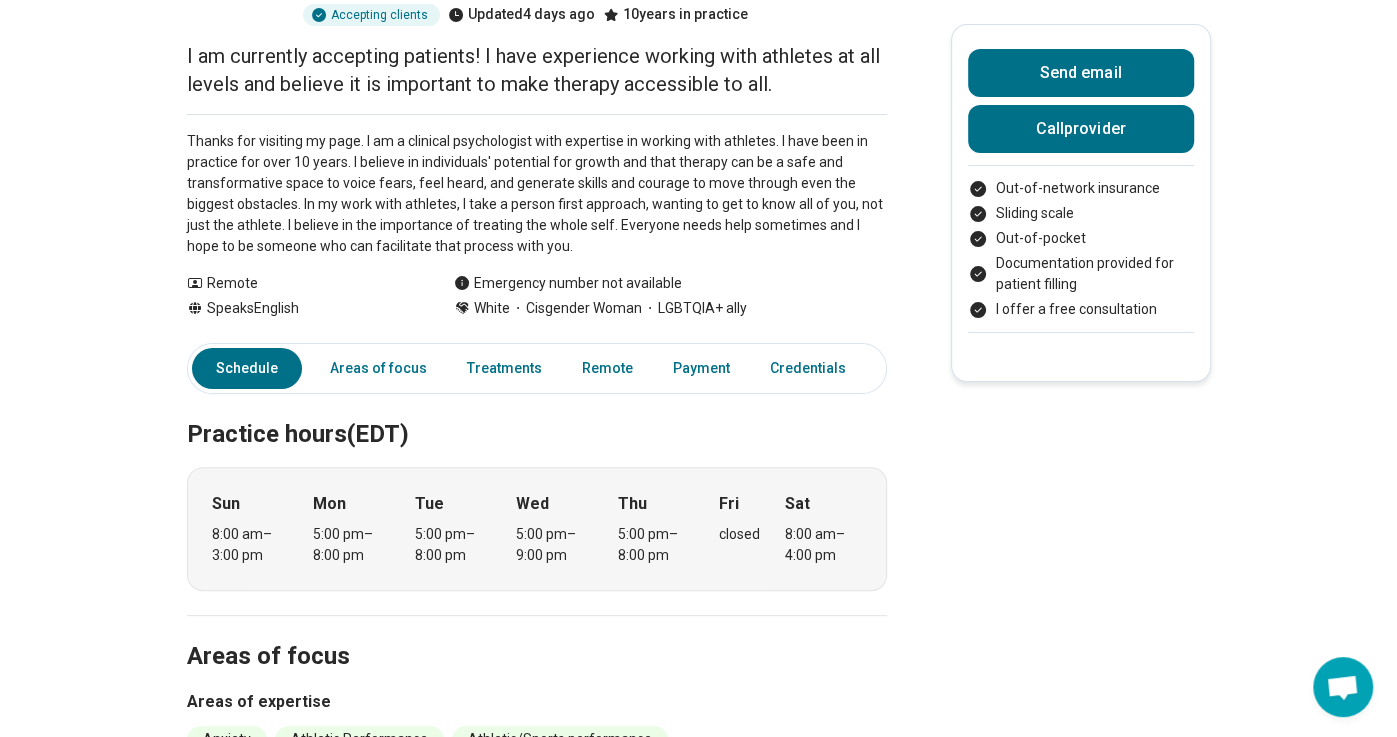 click on "Other" at bounding box center [910, 368] 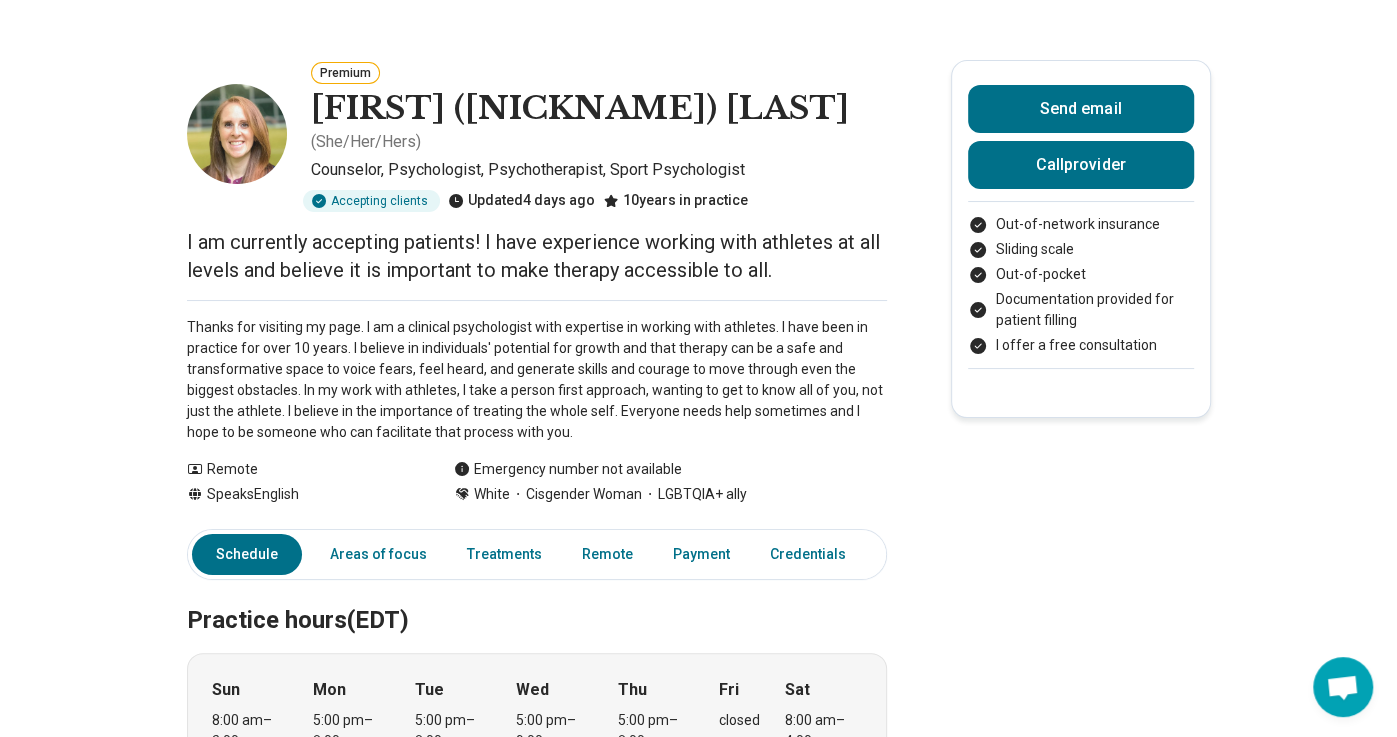 scroll, scrollTop: 0, scrollLeft: 0, axis: both 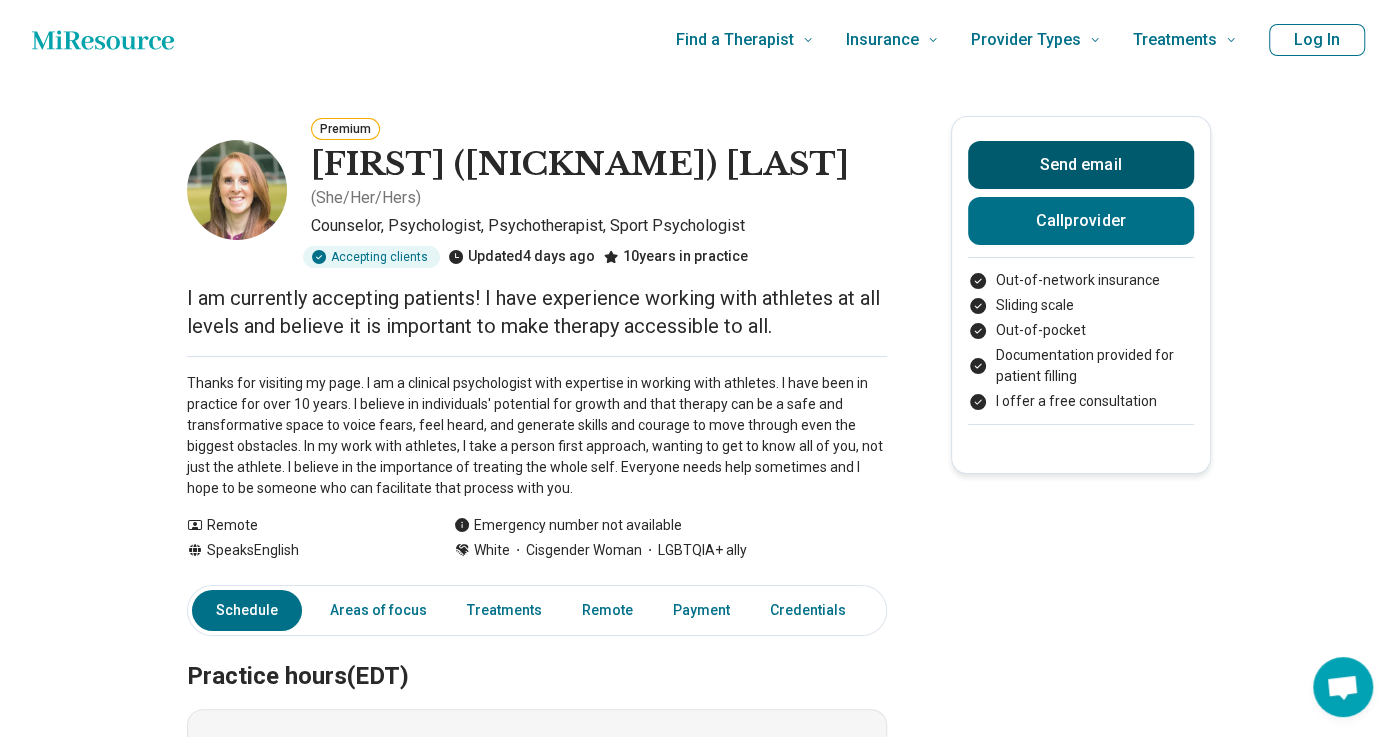 click on "Send email" at bounding box center (1081, 165) 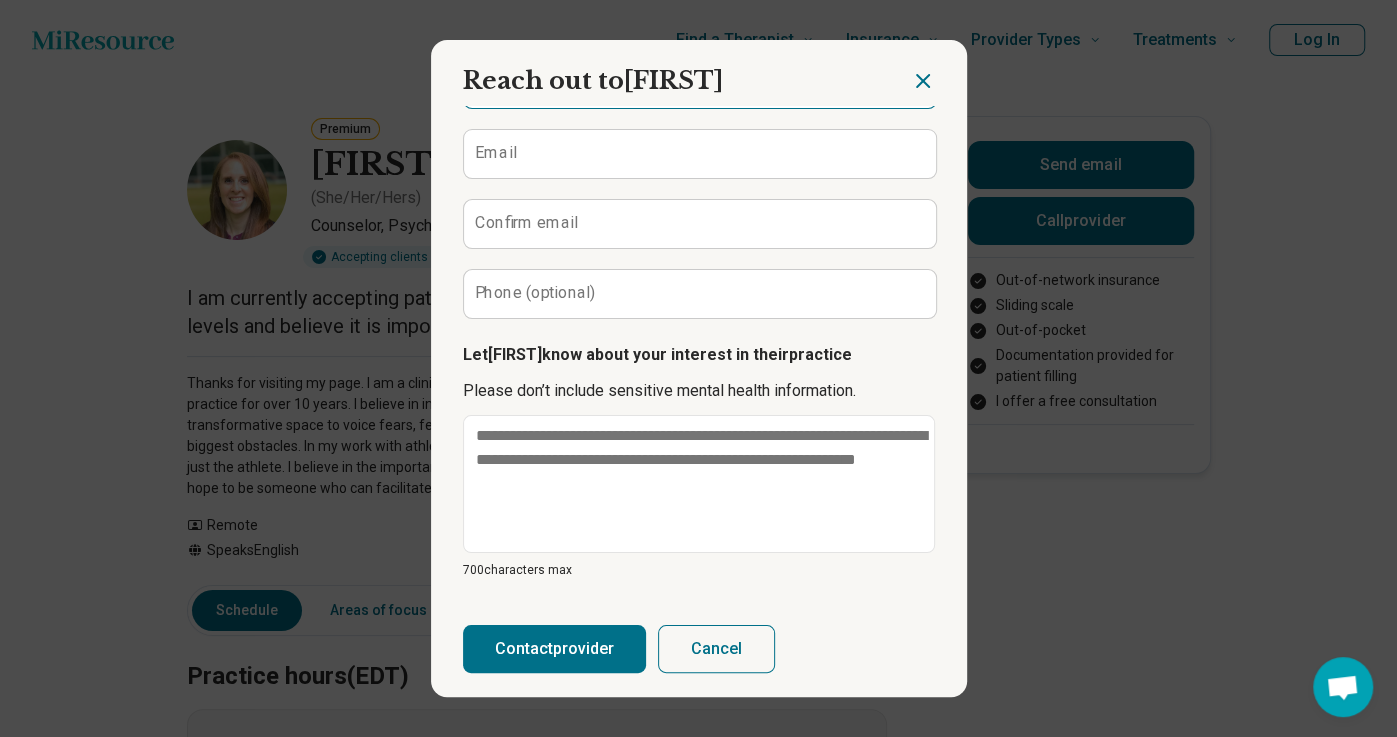 scroll, scrollTop: 0, scrollLeft: 0, axis: both 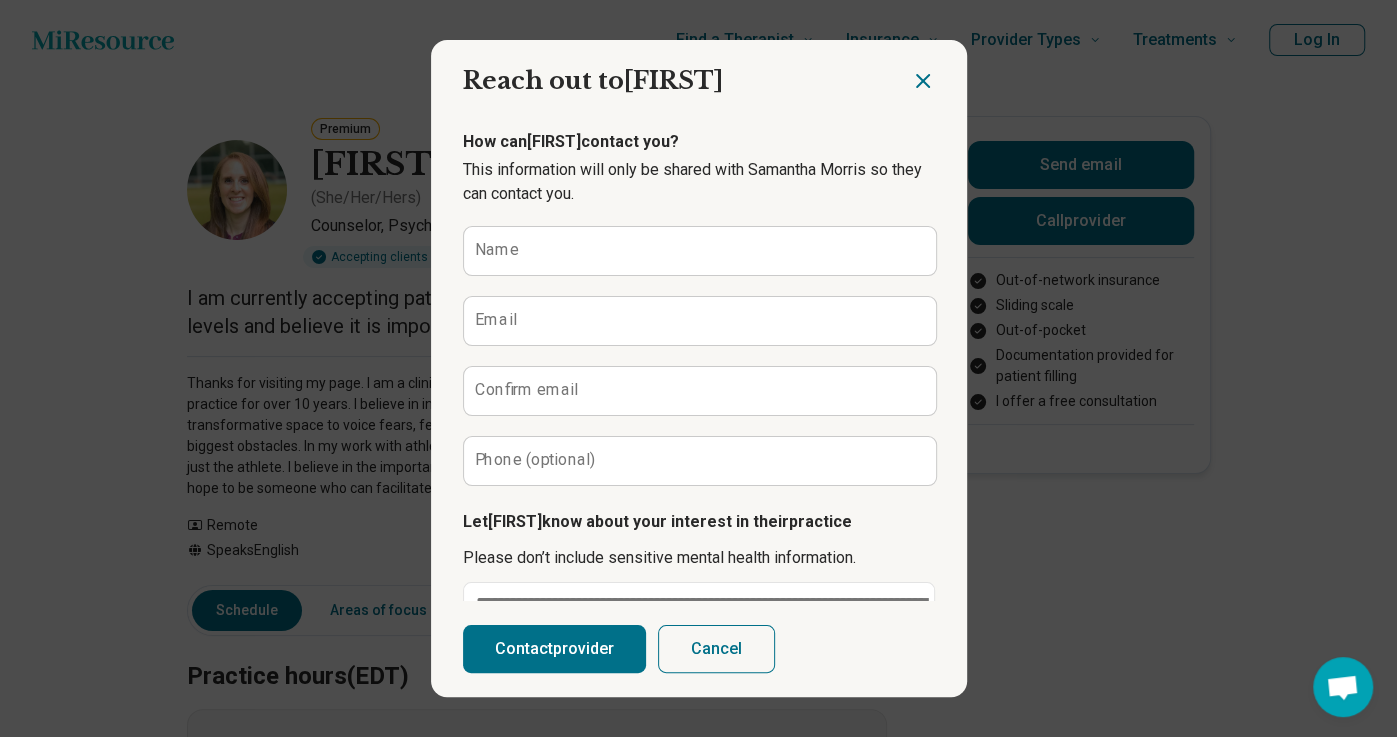click 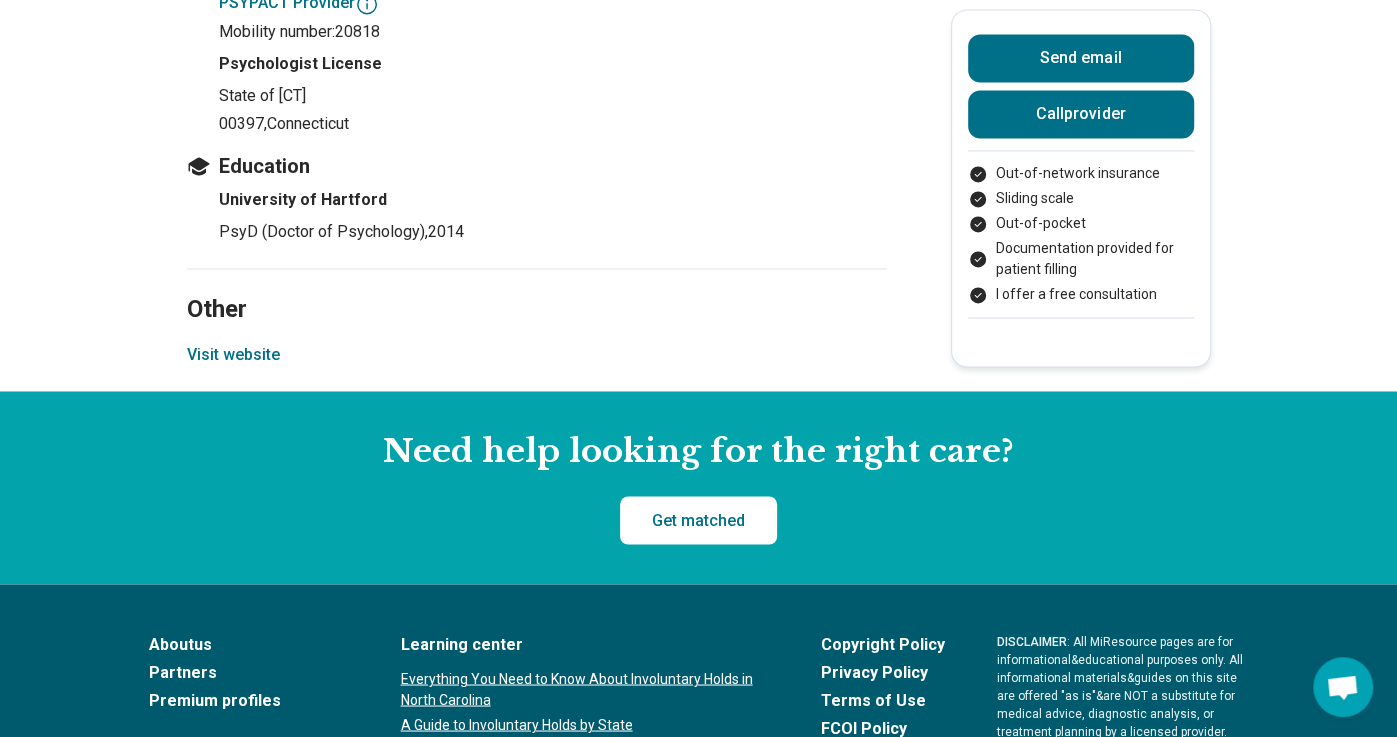 scroll, scrollTop: 2079, scrollLeft: 0, axis: vertical 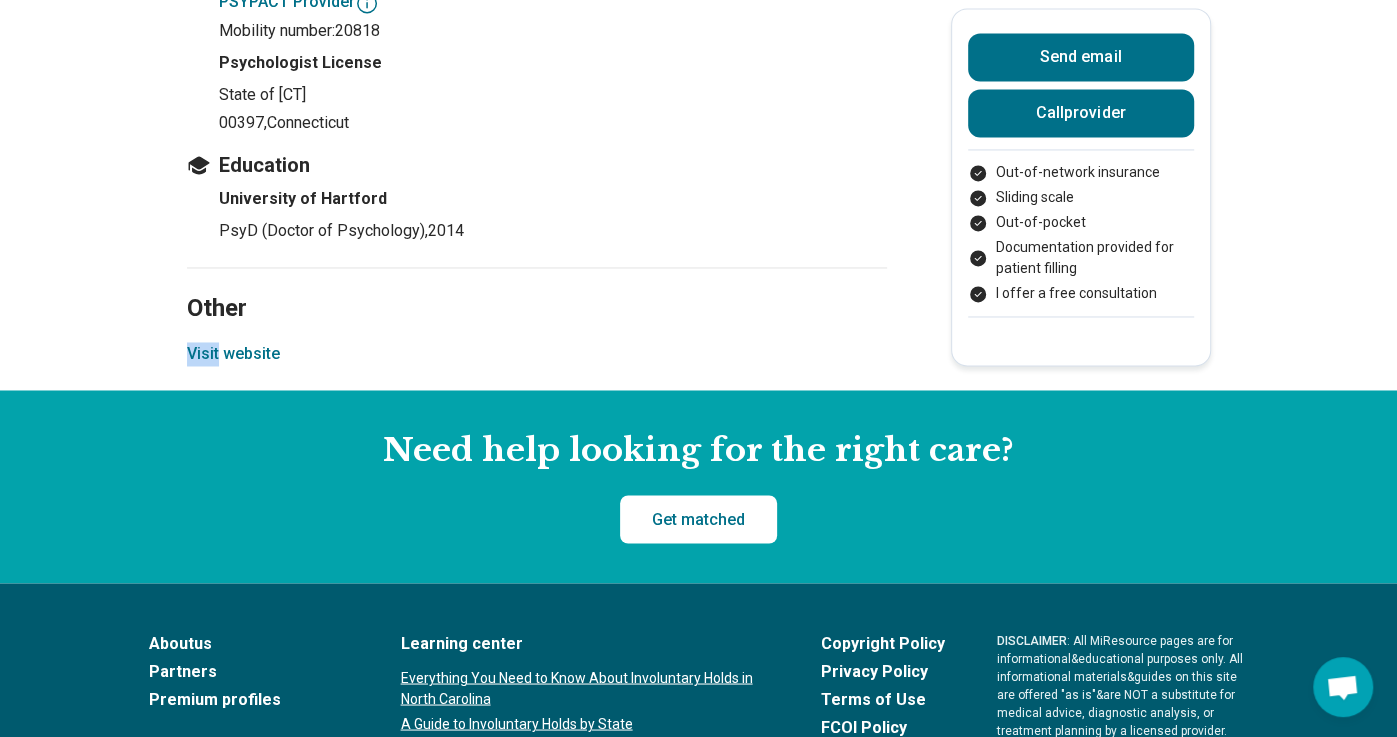 click on "Visit website" at bounding box center (233, 354) 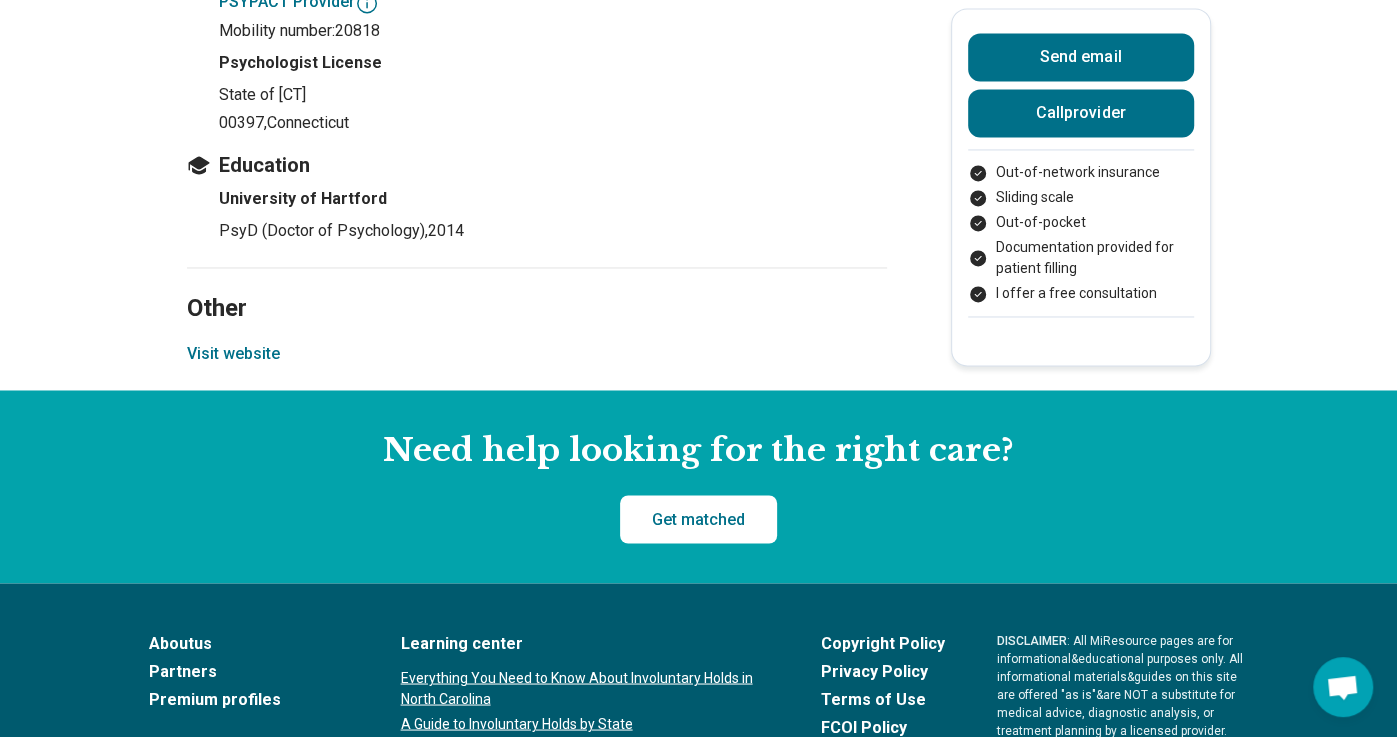 scroll, scrollTop: 0, scrollLeft: 0, axis: both 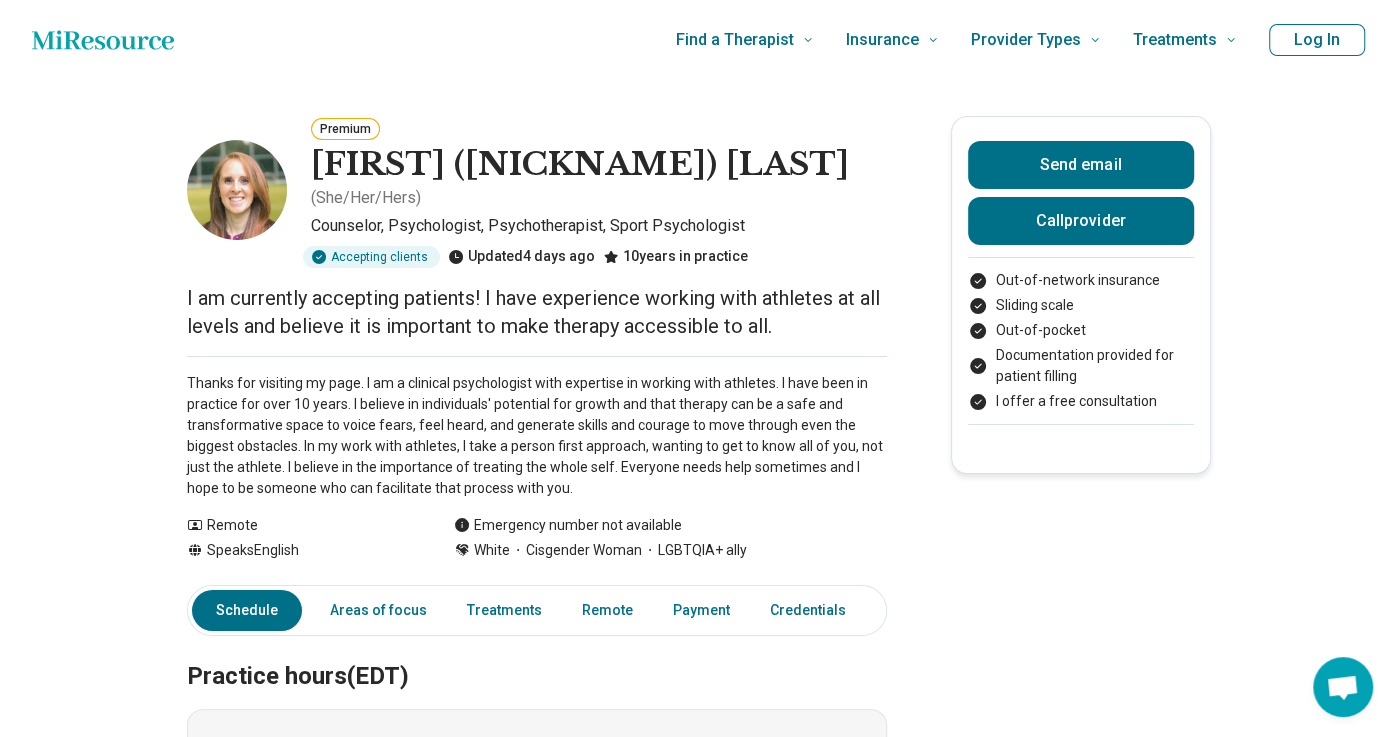 click on "Premium Samantha (Sam) Morris ( She/Her/Hers ) Counselor, Psychologist, Psychotherapist, Sport Psychologist Accepting clients Updated  4 days ago 10  years in practice I am currently accepting patients! I have experience working with athletes at all levels and believe it is important to make therapy accessible to all. Thanks for visiting my page. I am a clinical psychologist with expertise in working with athletes.  I have been in practice for over 10 years. I believe in individuals' potential for growth and that therapy can be a safe and transformative space to voice fears, feel heard, and generate skills and courage to move through even the biggest obstacles. In my work with athletes, I take a person first approach, wanting to get to know all of you, not just the athlete. I believe in the importance of treating the whole self. Everyone needs help sometimes and I hope to be someone who can facilitate that process with you. Show all Remote Speaks  English Emergency number not available White Cisgender Woman" at bounding box center [698, 1274] 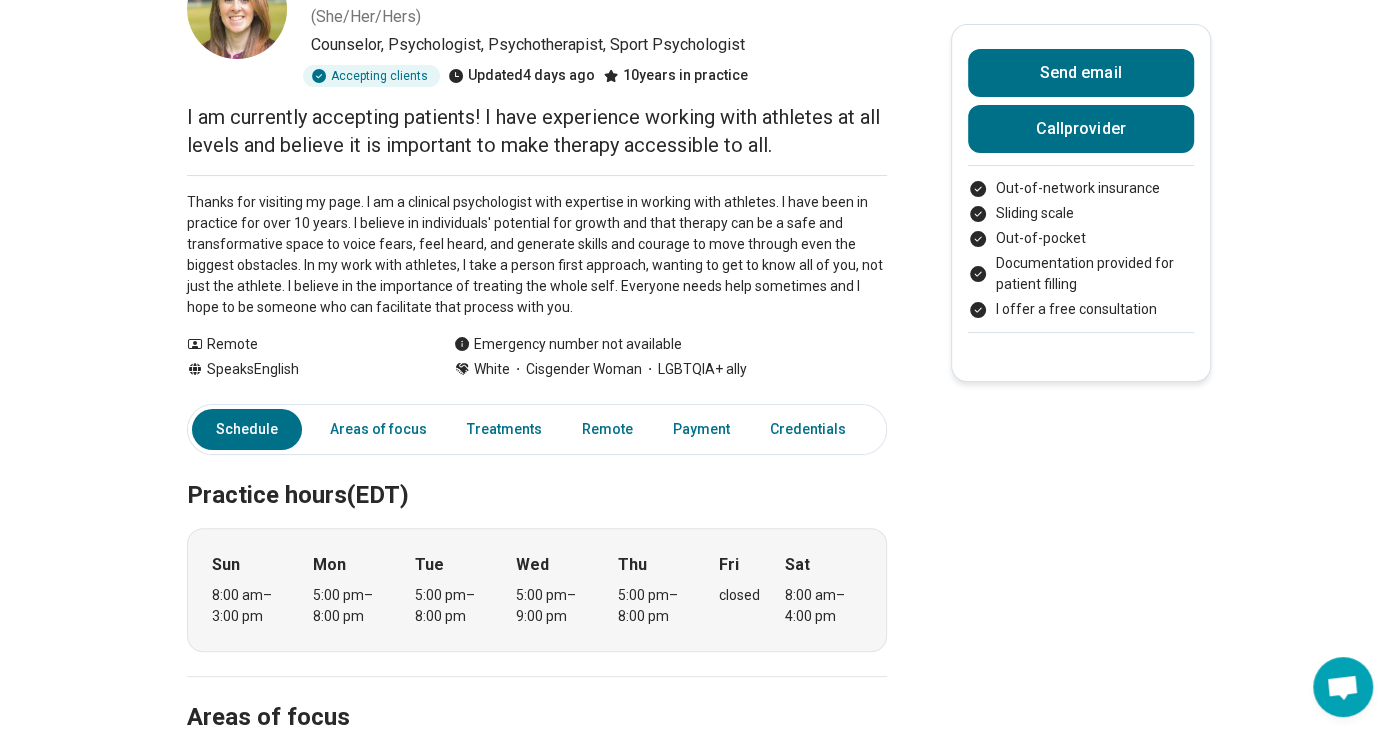 scroll, scrollTop: 197, scrollLeft: 0, axis: vertical 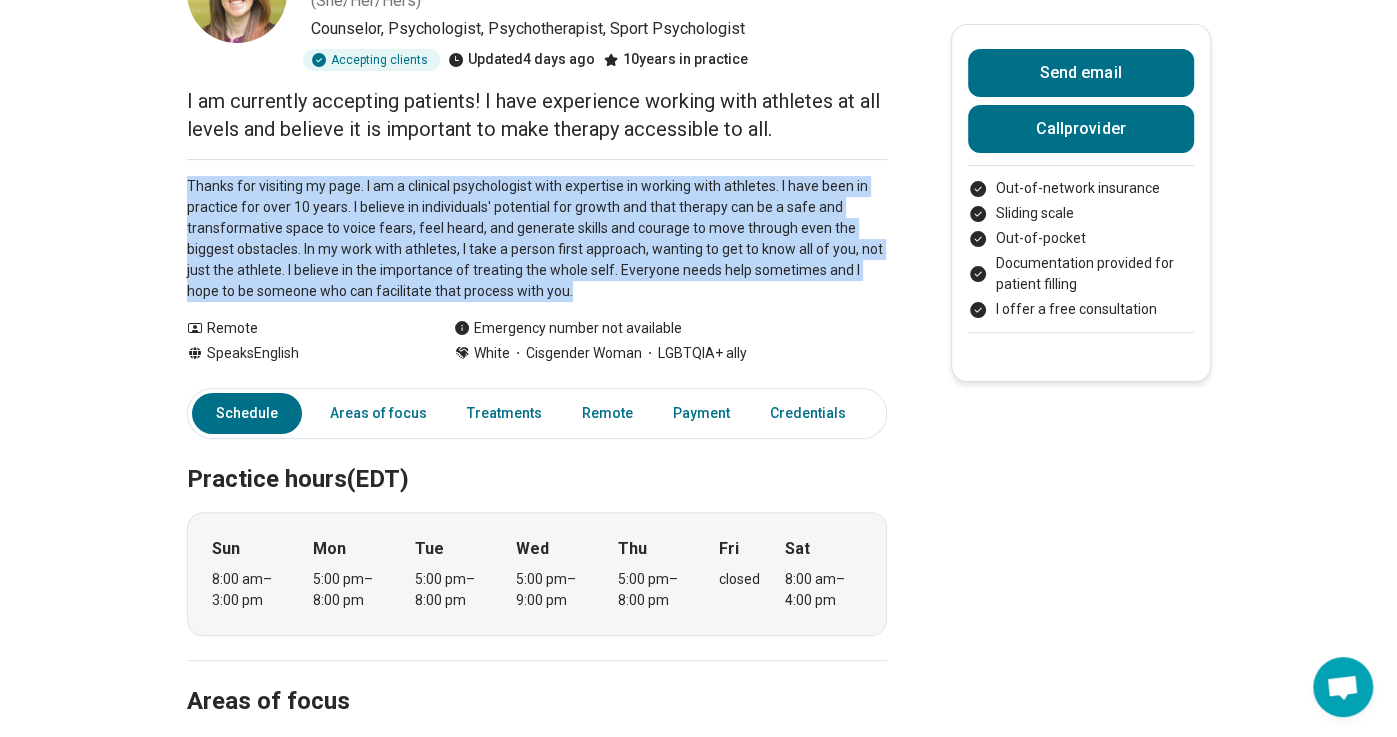 drag, startPoint x: 187, startPoint y: 179, endPoint x: 604, endPoint y: 280, distance: 429.0571 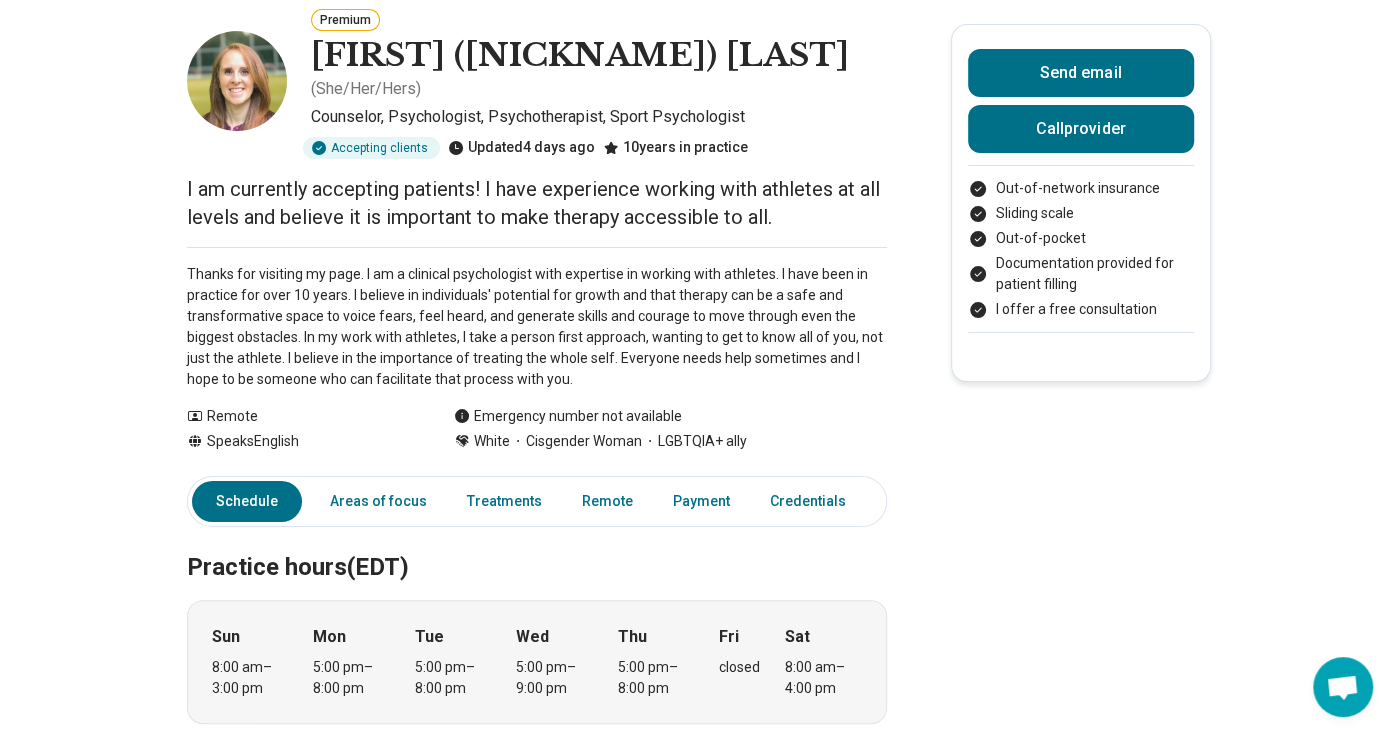 scroll, scrollTop: 107, scrollLeft: 0, axis: vertical 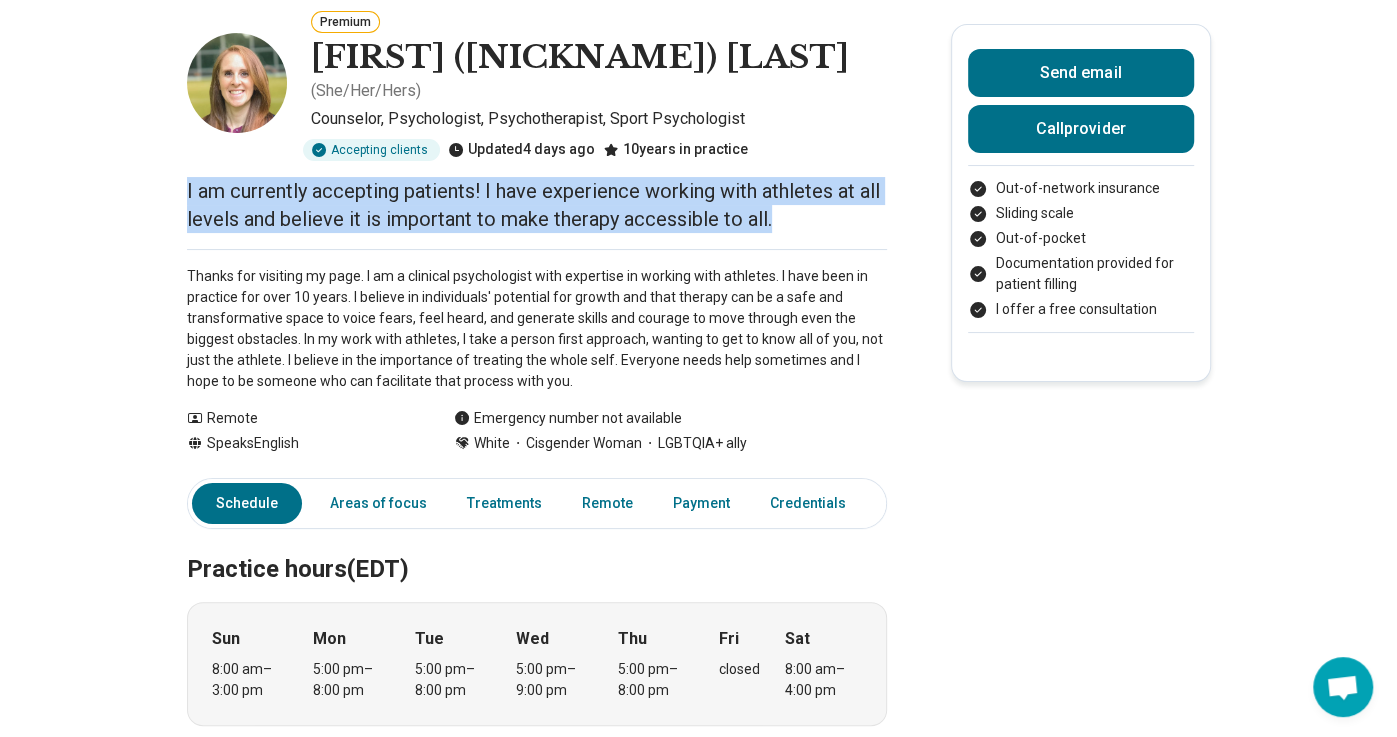 drag, startPoint x: 186, startPoint y: 188, endPoint x: 785, endPoint y: 216, distance: 599.65405 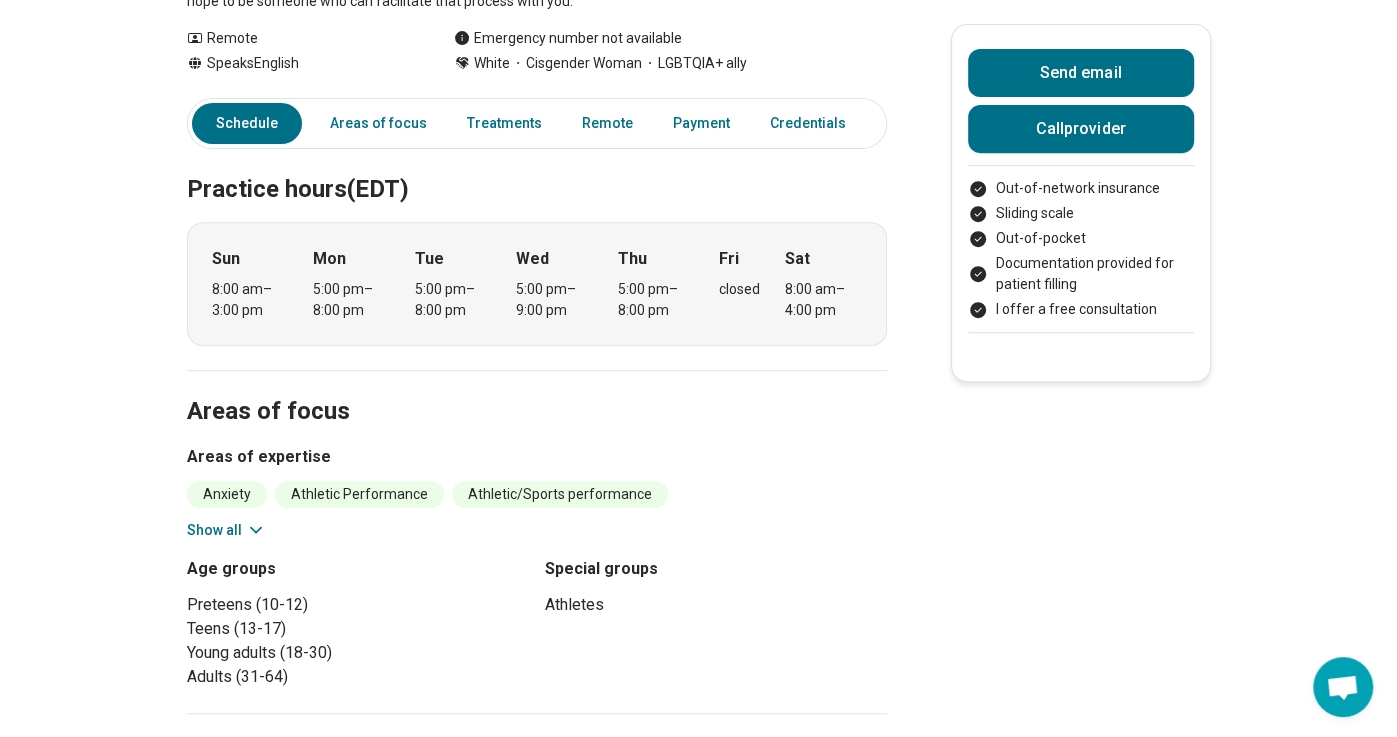 scroll, scrollTop: 492, scrollLeft: 0, axis: vertical 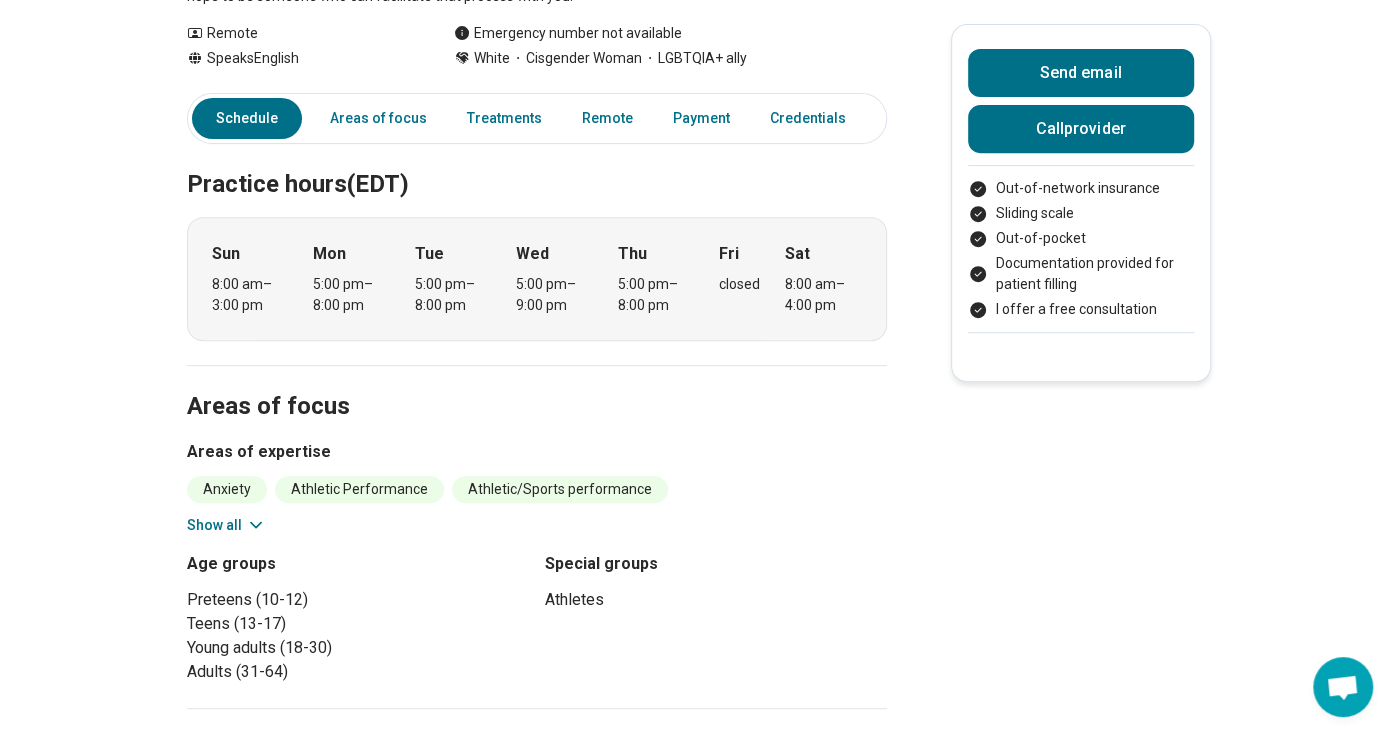 click on "Premium Samantha (Sam) Morris ( She/Her/Hers ) Counselor, Psychologist, Psychotherapist, Sport Psychologist Accepting clients Updated  4 days ago 10  years in practice I am currently accepting patients! I have experience working with athletes at all levels and believe it is important to make therapy accessible to all. Thanks for visiting my page. I am a clinical psychologist with expertise in working with athletes.  I have been in practice for over 10 years. I believe in individuals' potential for growth and that therapy can be a safe and transformative space to voice fears, feel heard, and generate skills and courage to move through even the biggest obstacles. In my work with athletes, I take a person first approach, wanting to get to know all of you, not just the athlete. I believe in the importance of treating the whole self. Everyone needs help sometimes and I hope to be someone who can facilitate that process with you. Show all Remote Speaks  English Emergency number not available White Cisgender Woman" at bounding box center [698, 782] 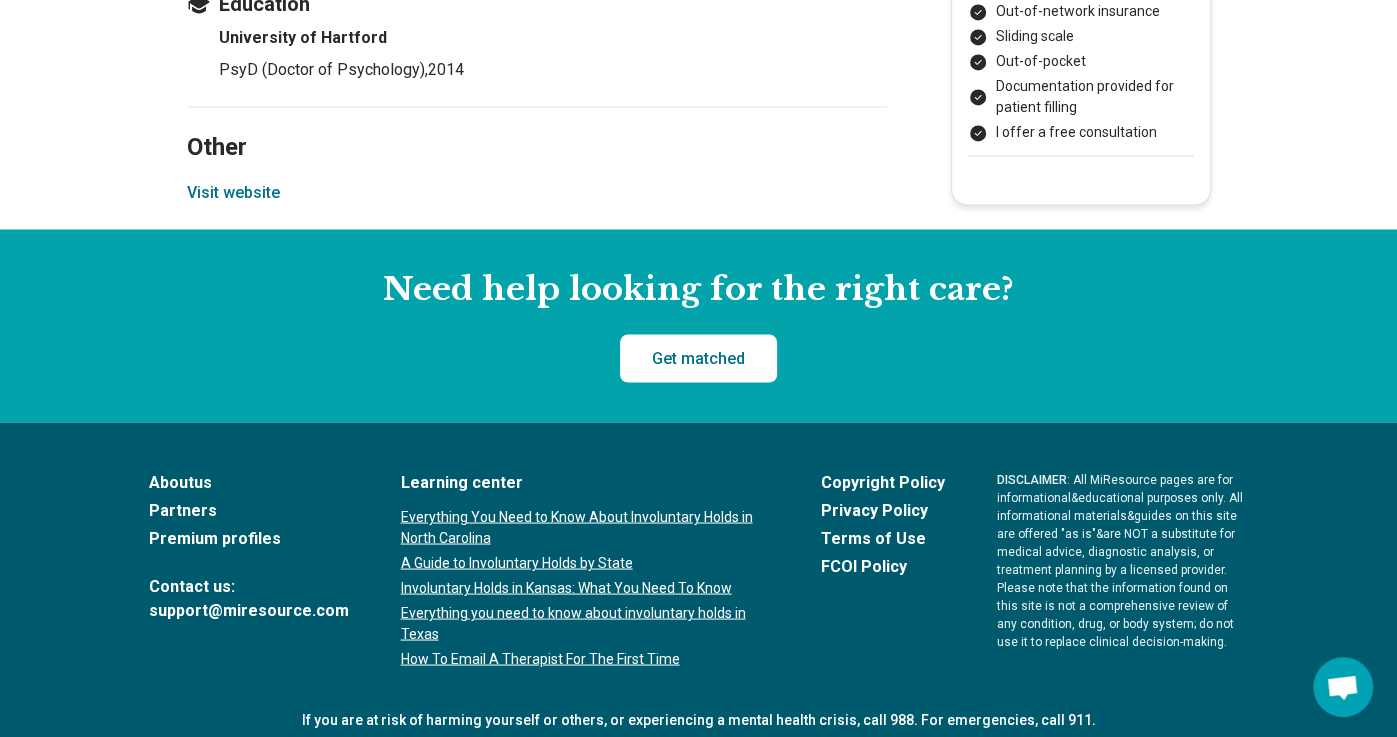 scroll, scrollTop: 2245, scrollLeft: 0, axis: vertical 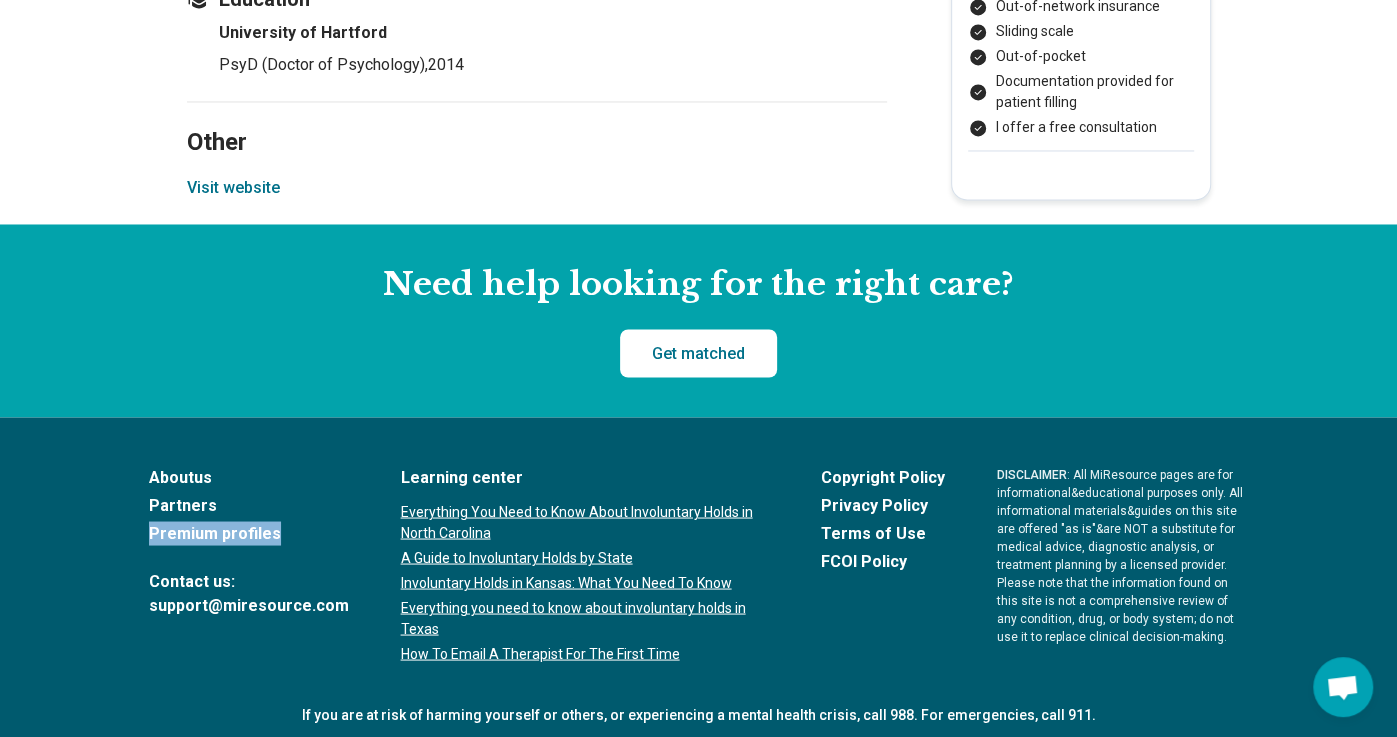 click on "Other" at bounding box center (537, 119) 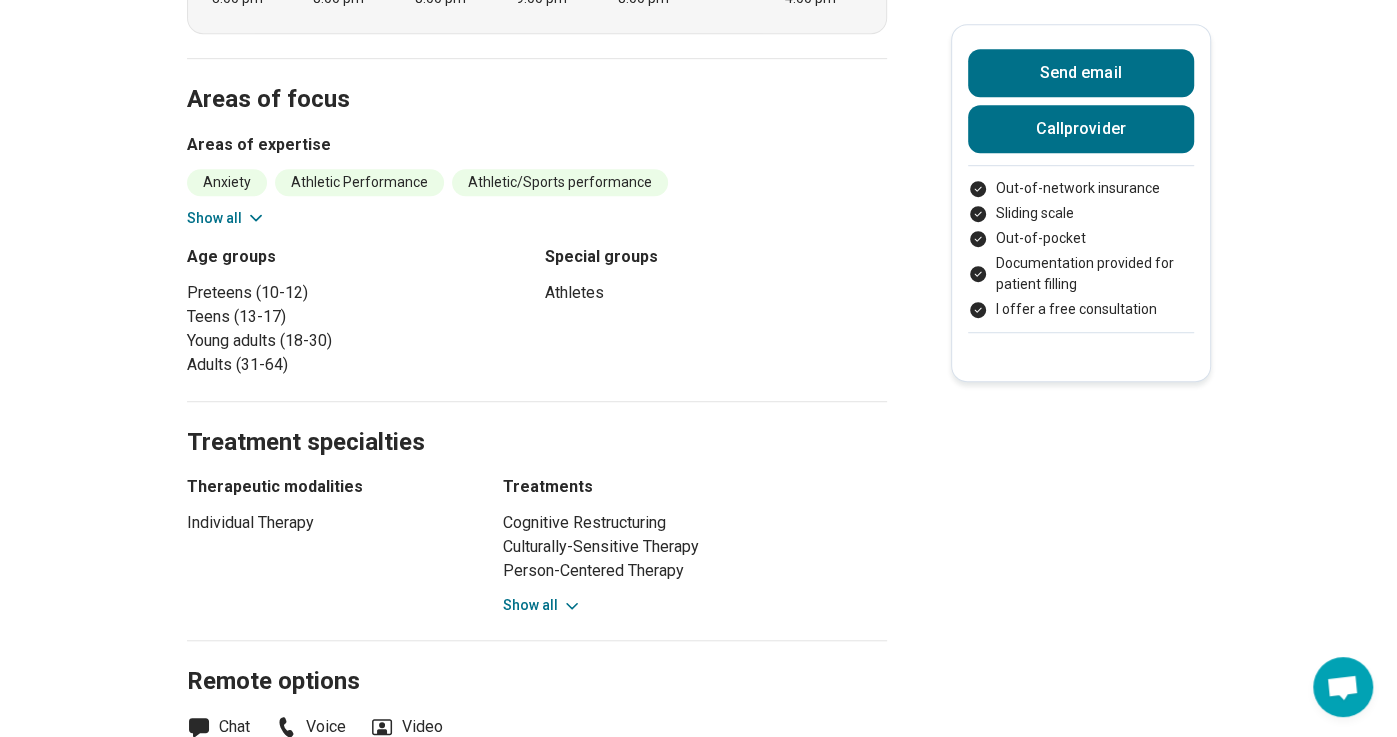 scroll, scrollTop: 0, scrollLeft: 0, axis: both 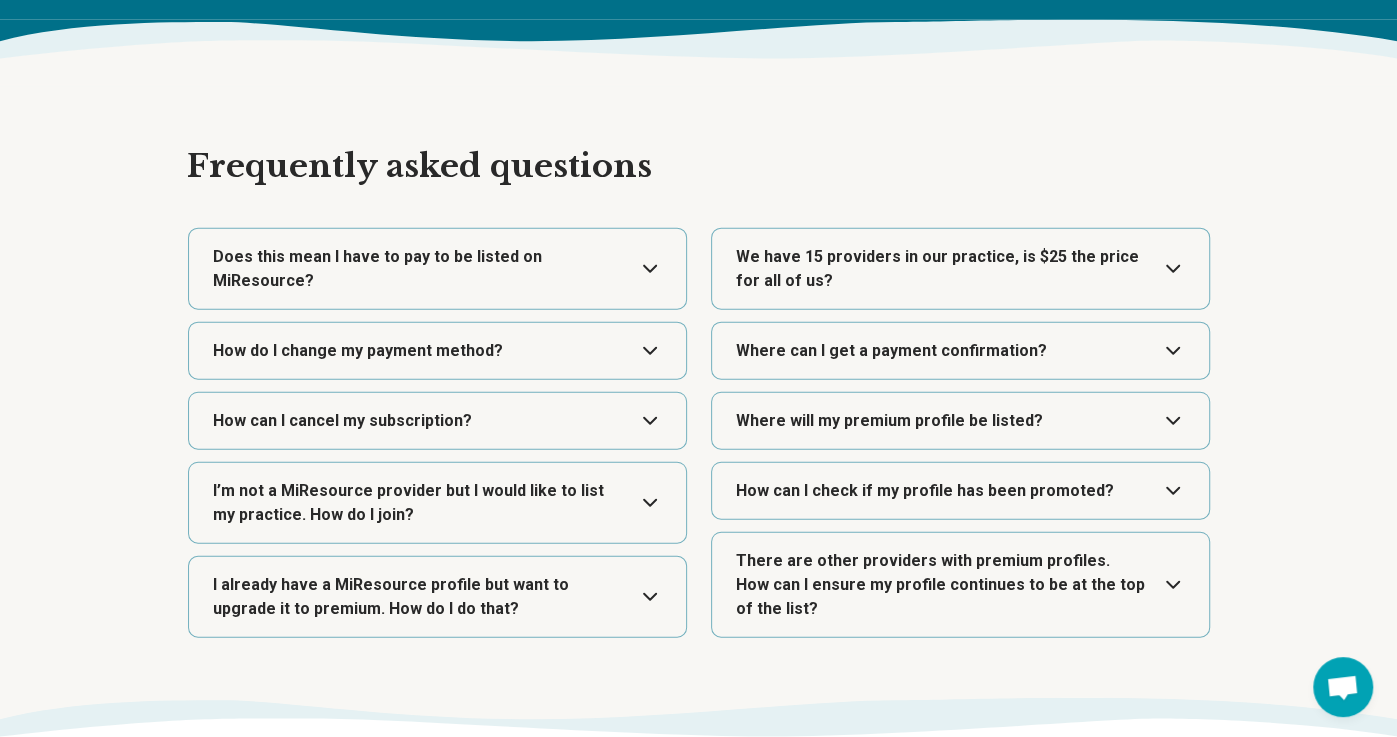 click at bounding box center [960, 269] 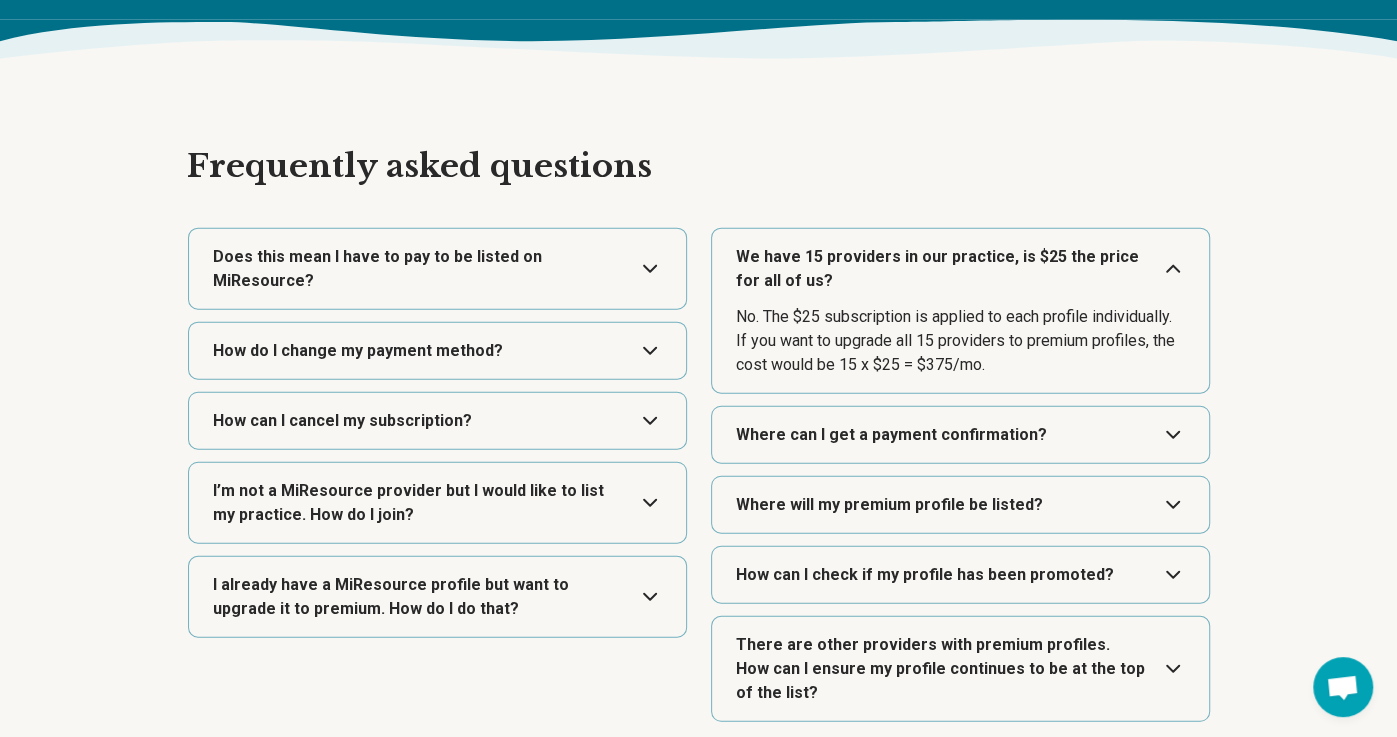 click at bounding box center [960, 269] 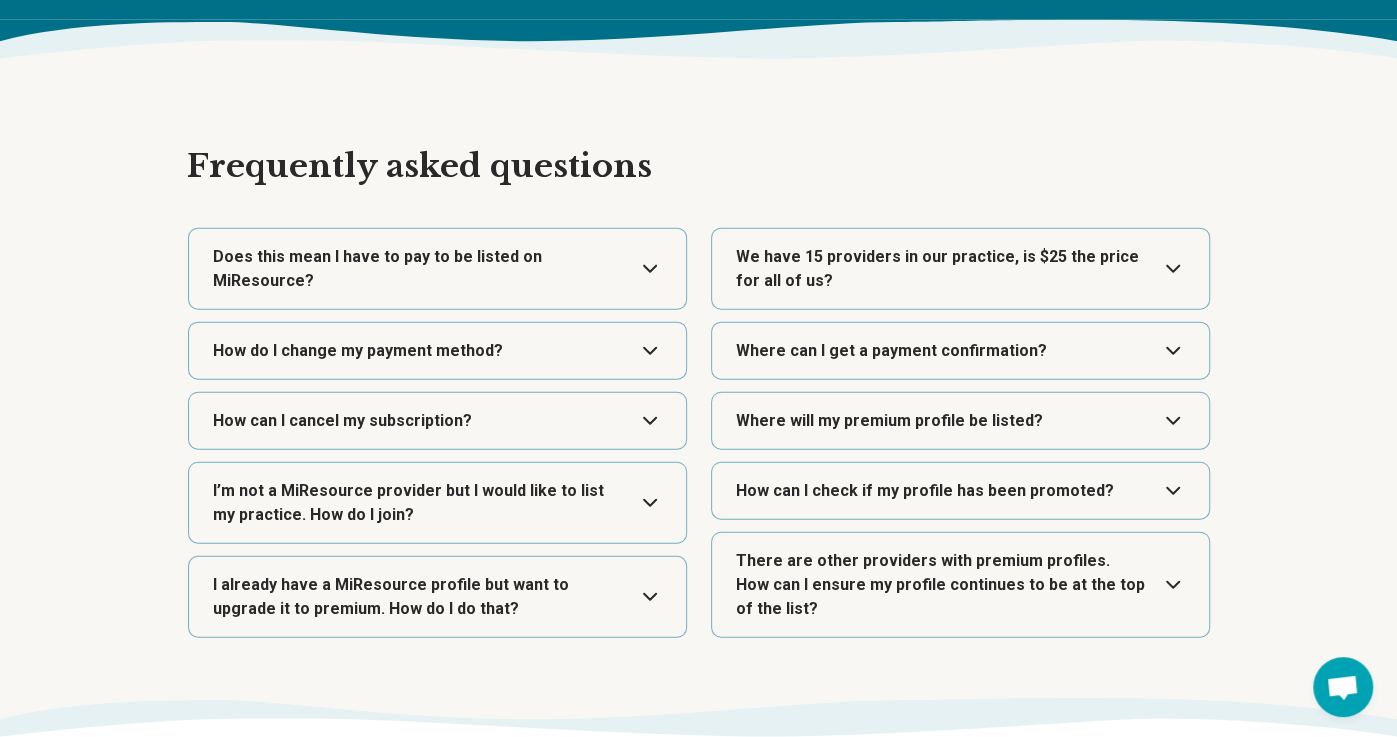 click at bounding box center [437, 503] 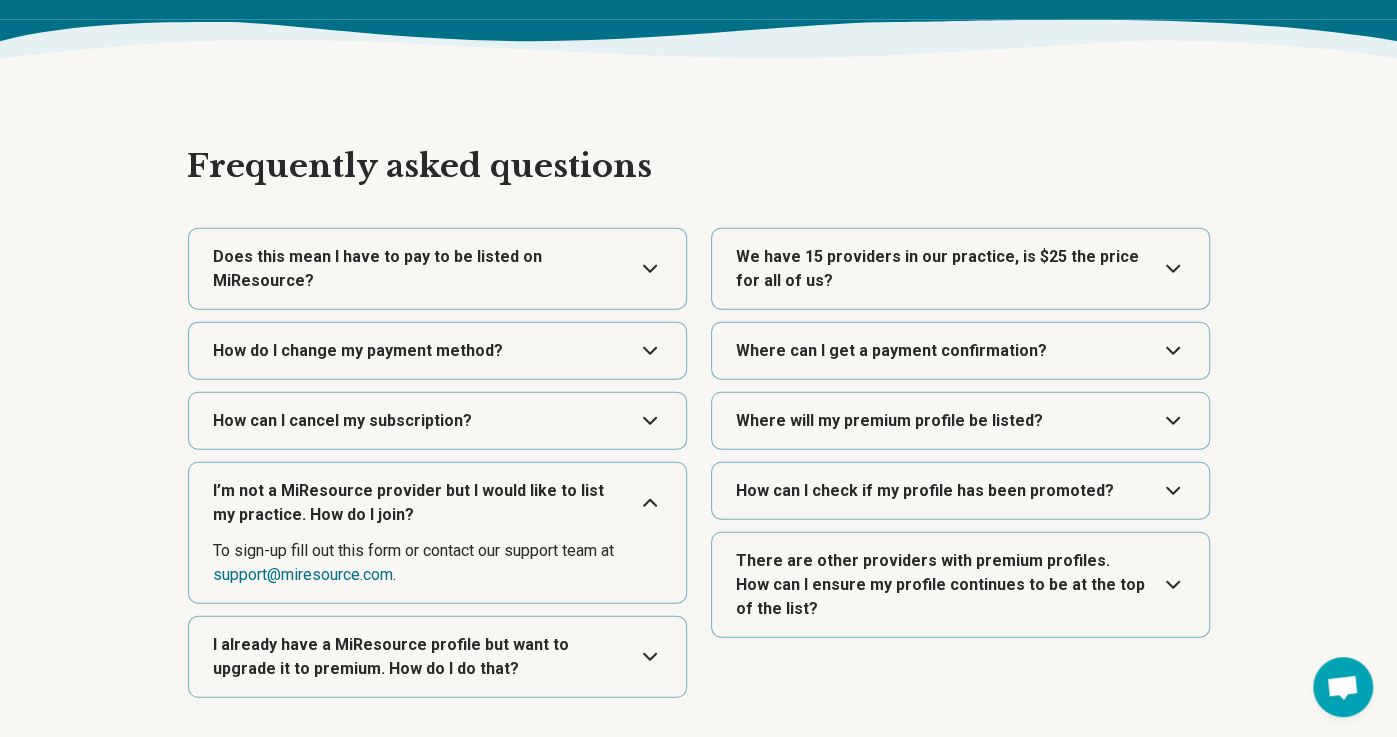 click at bounding box center [437, 503] 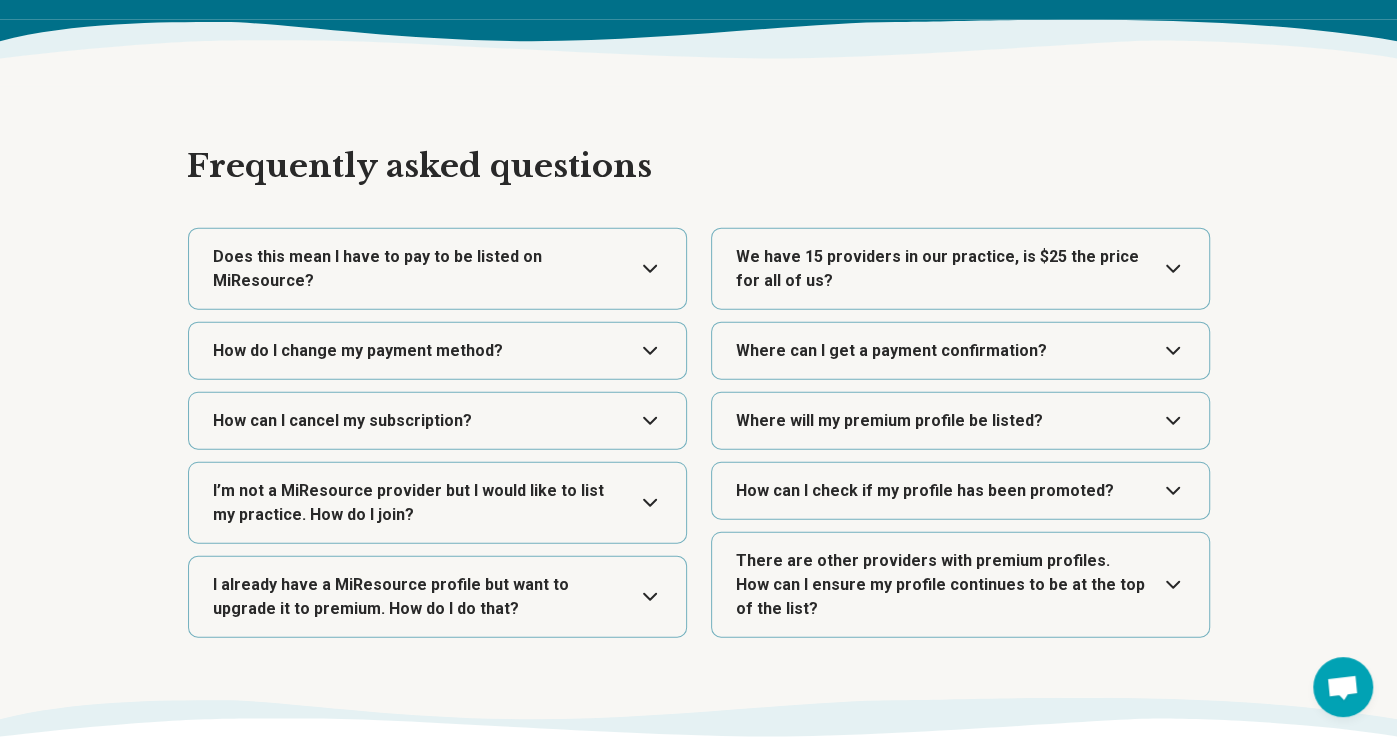 click at bounding box center (437, 597) 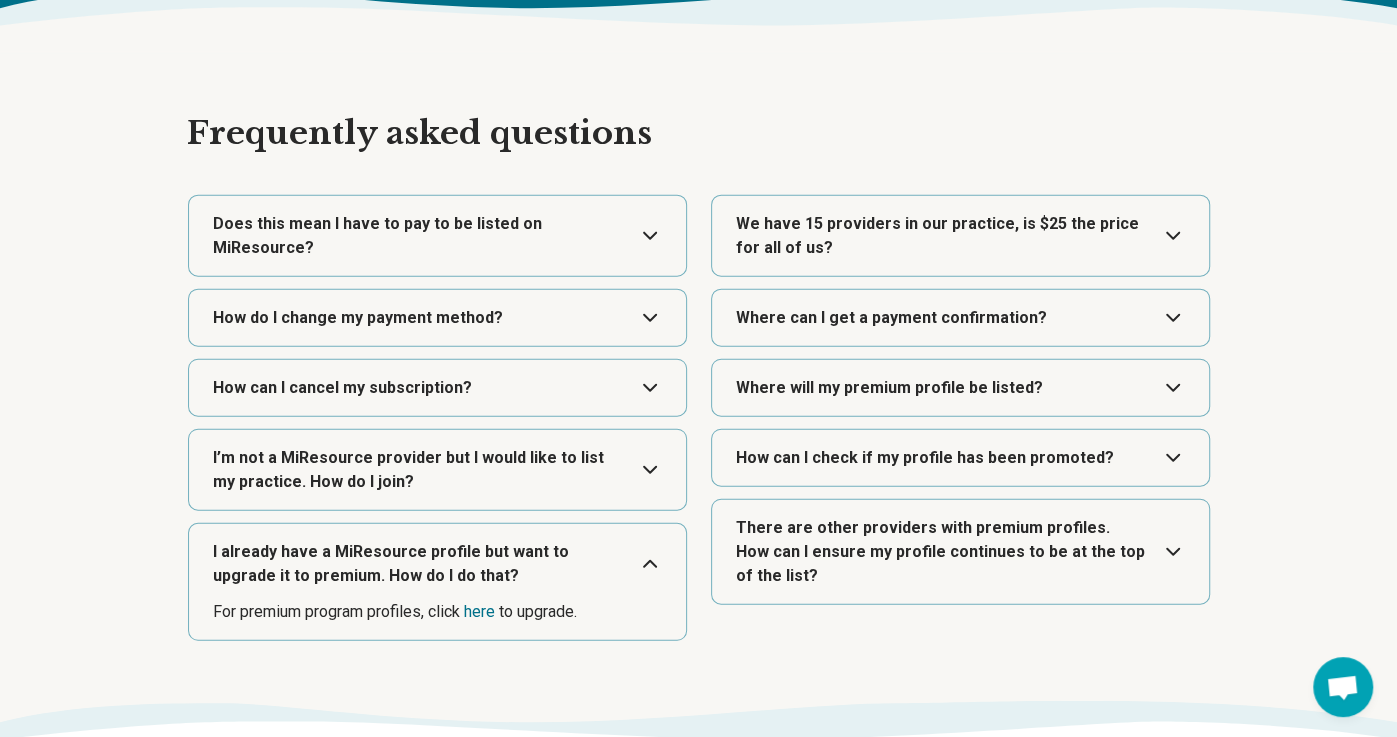 scroll, scrollTop: 3266, scrollLeft: 0, axis: vertical 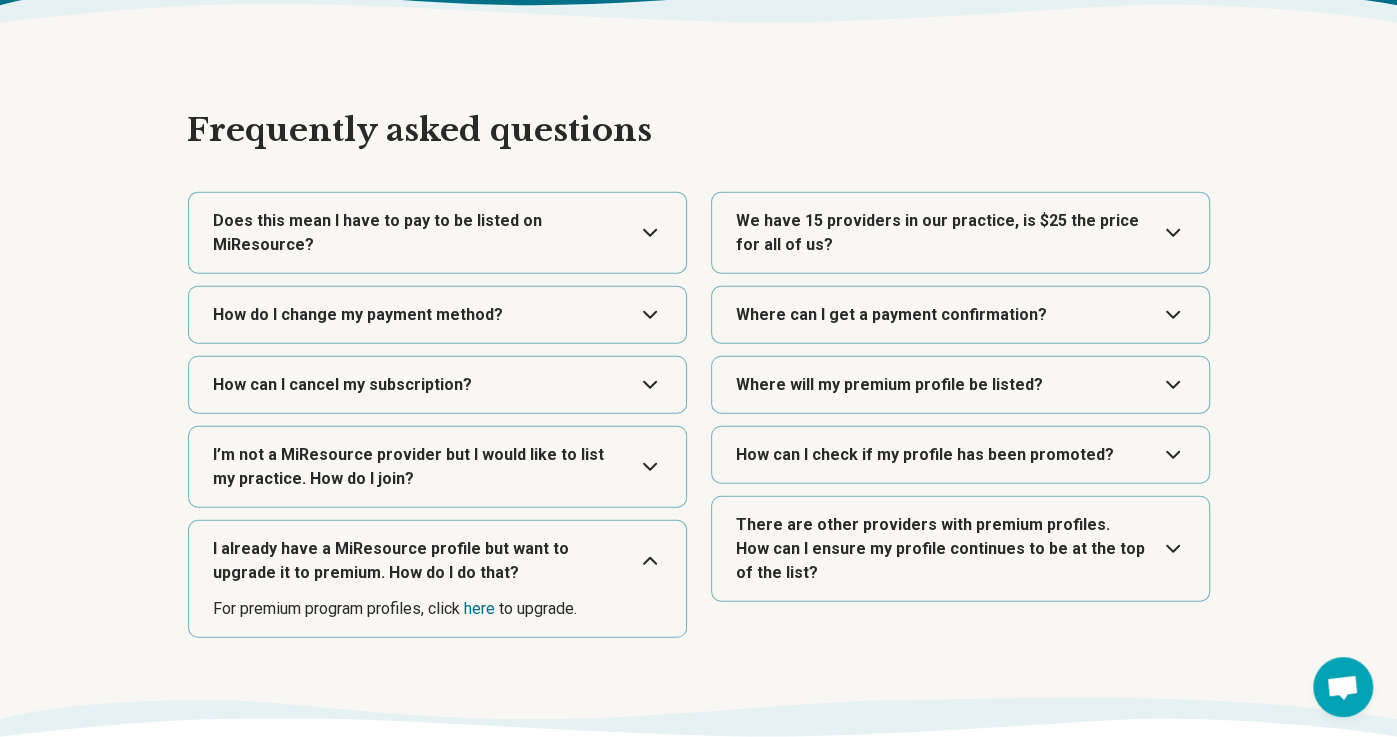 click at bounding box center (437, 561) 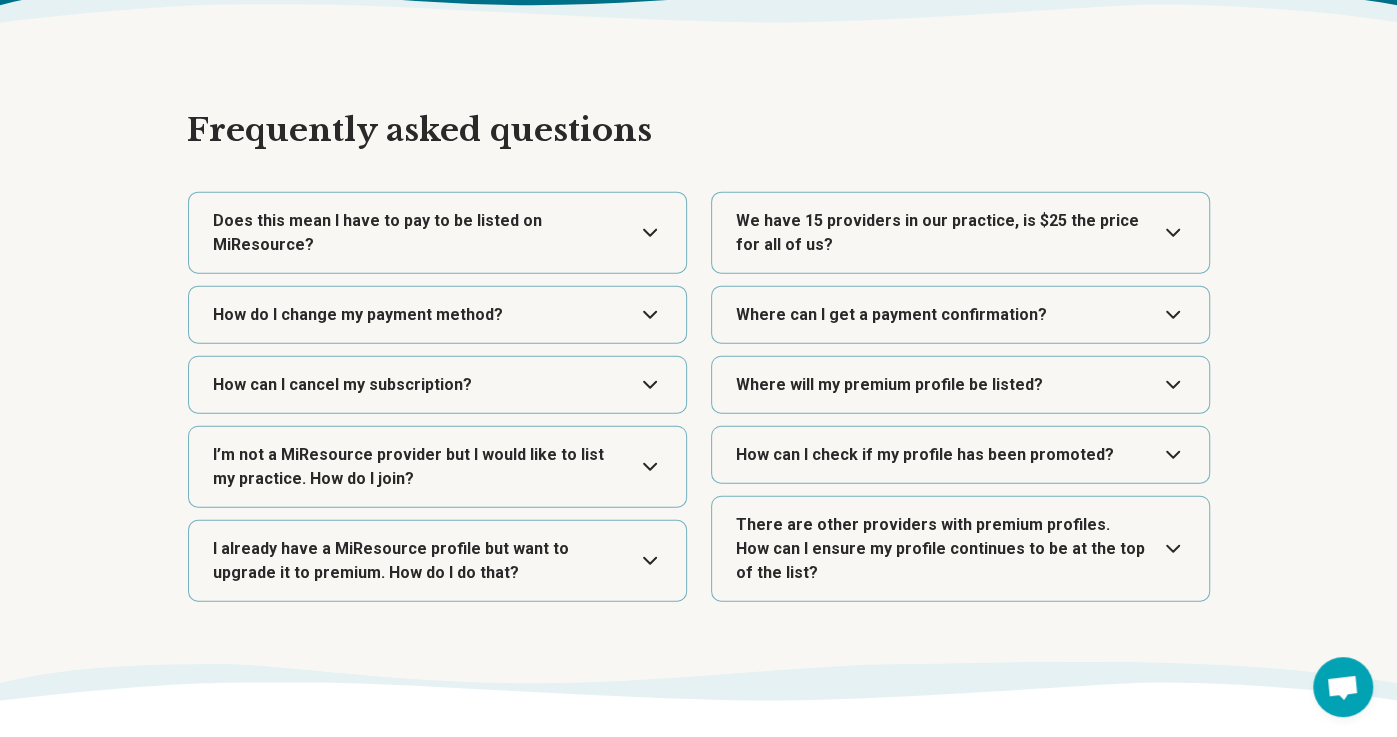 click at bounding box center [437, 385] 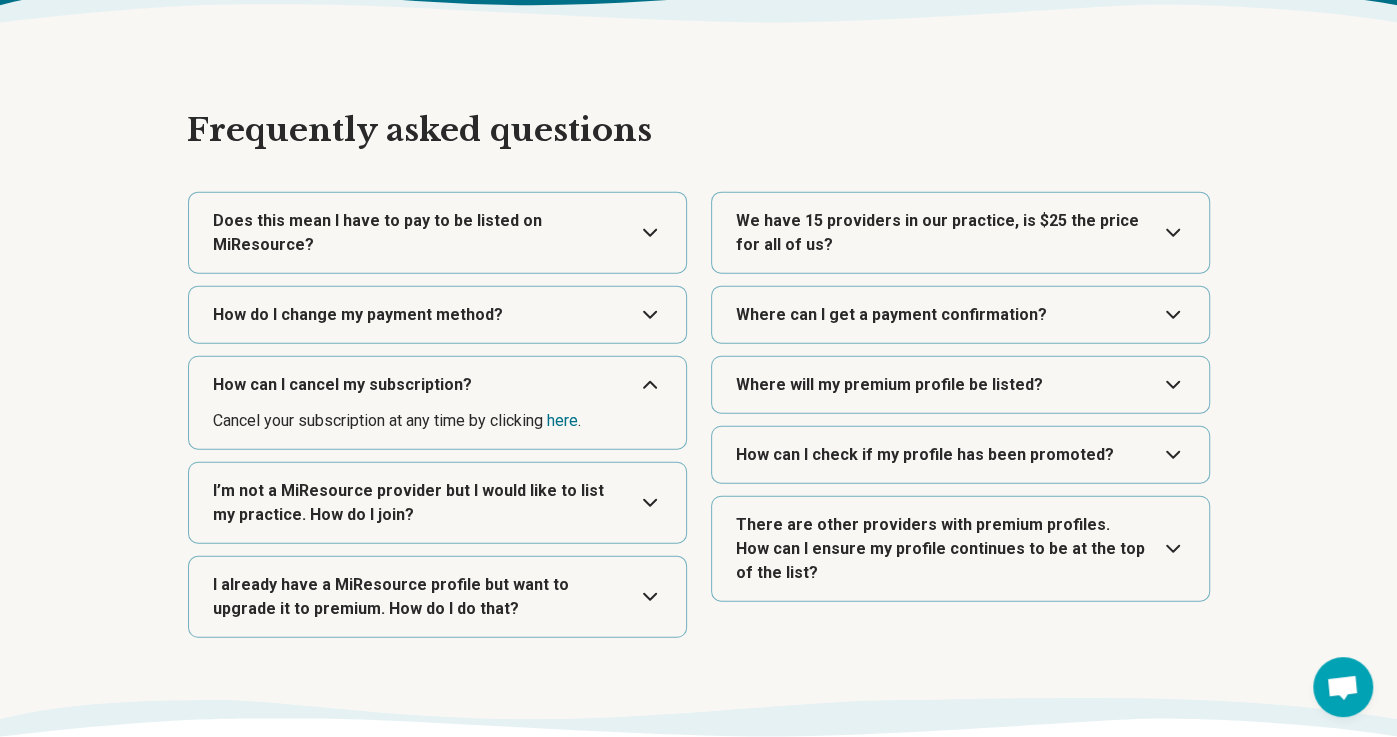 click at bounding box center [437, 385] 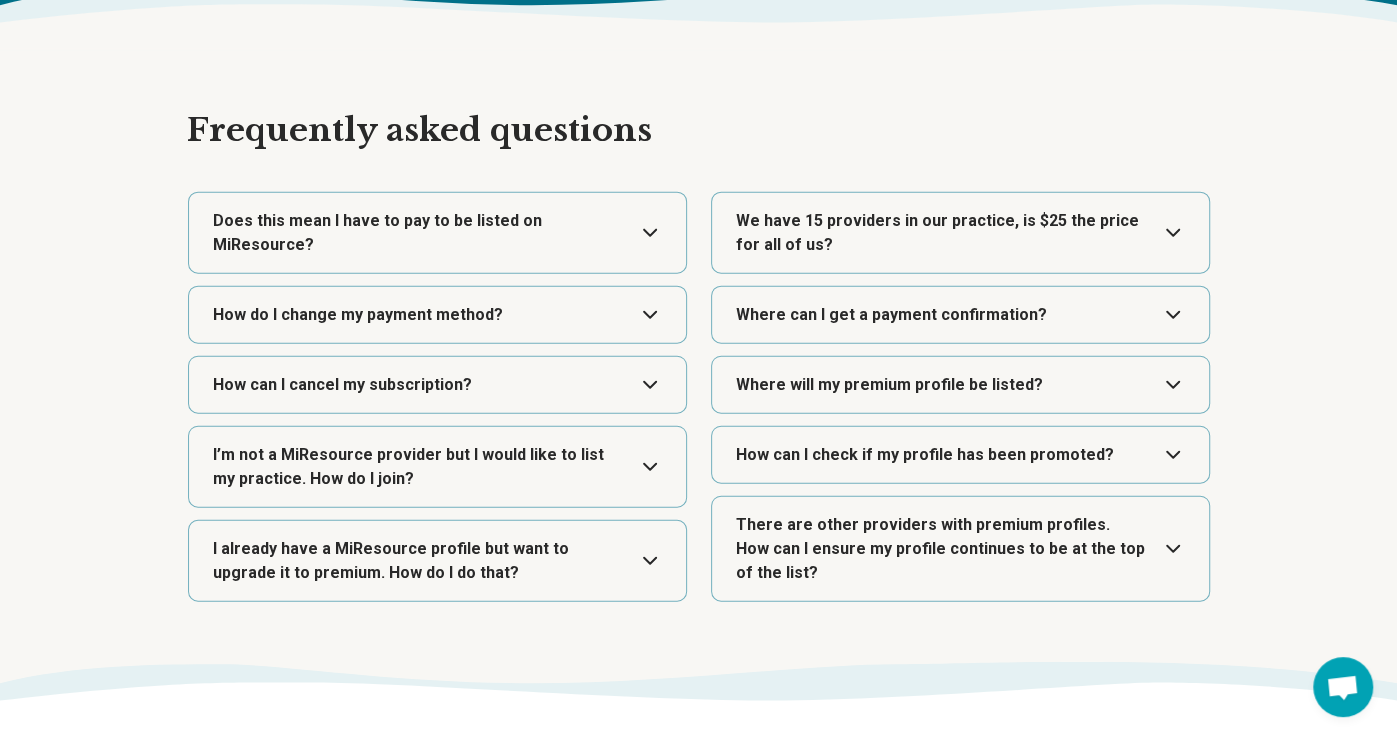 click at bounding box center [437, 315] 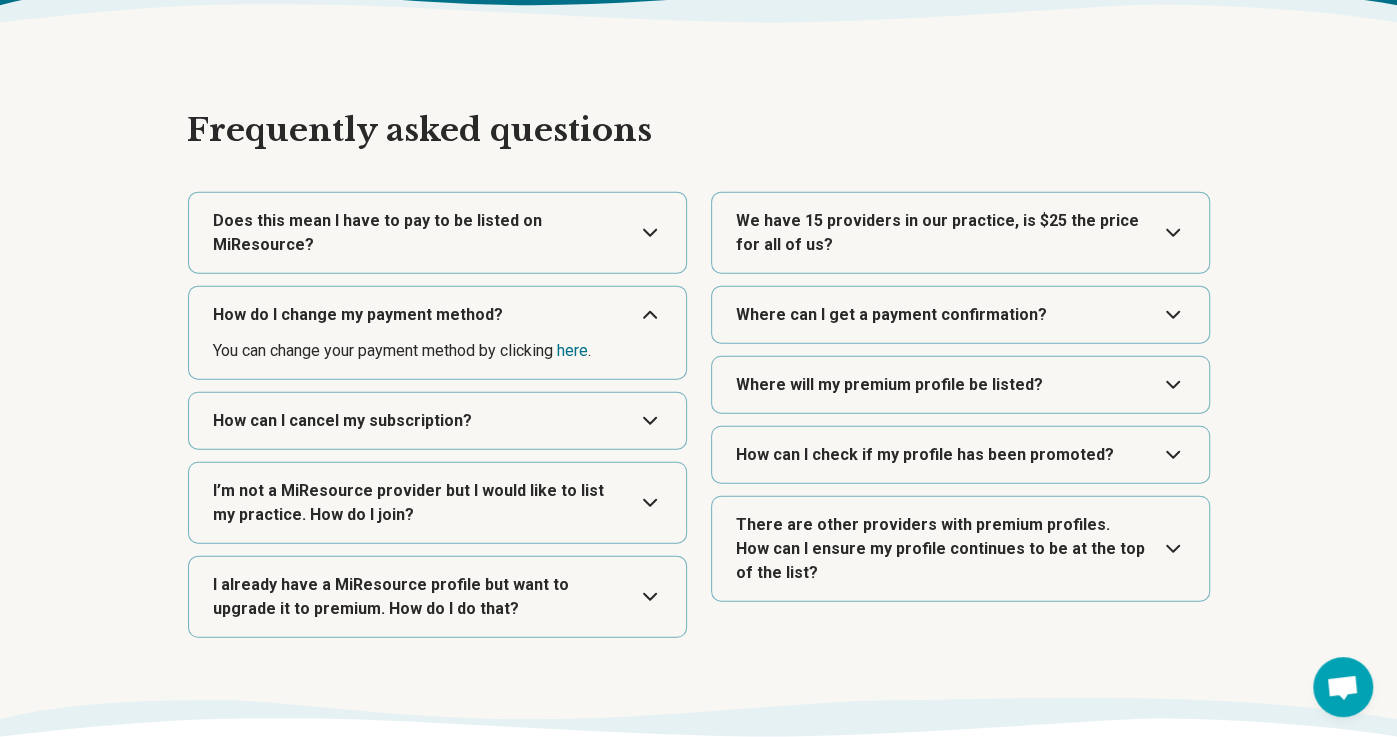 click at bounding box center (437, 315) 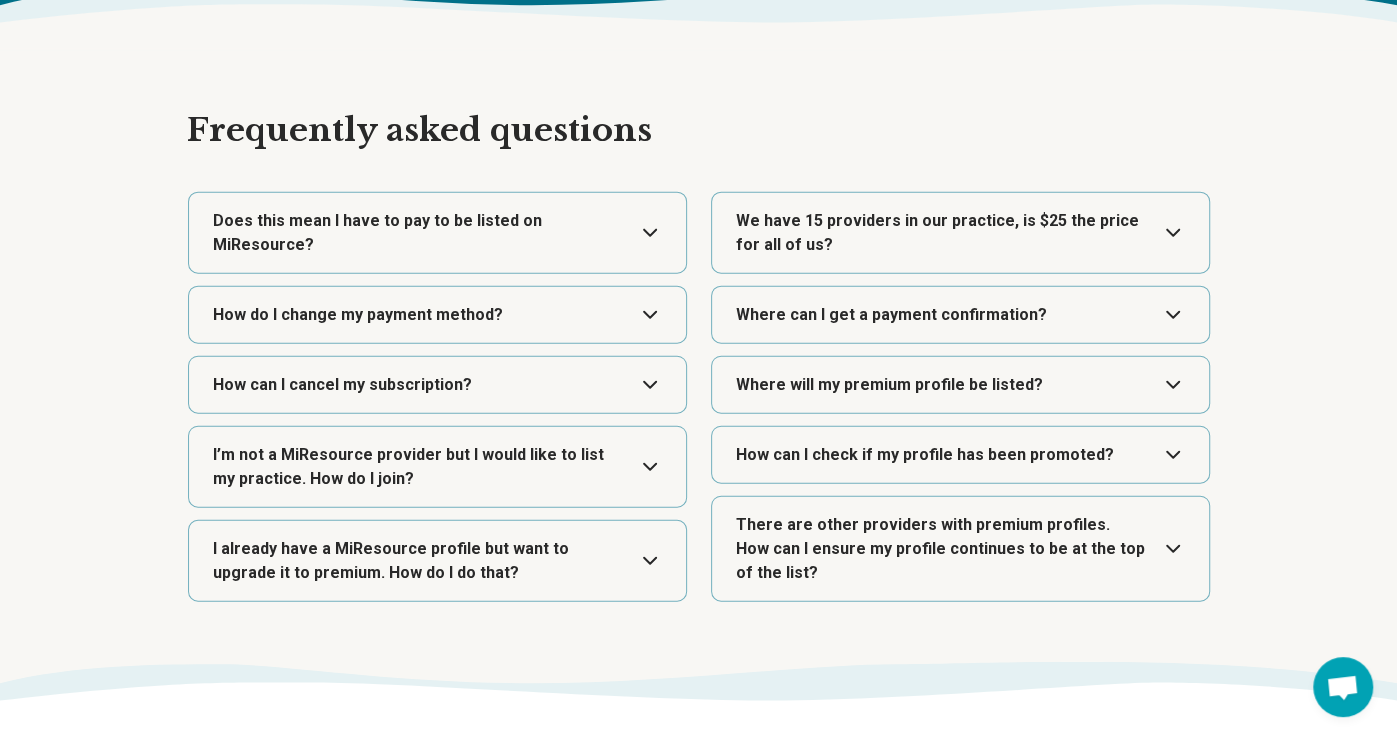 click at bounding box center [437, 233] 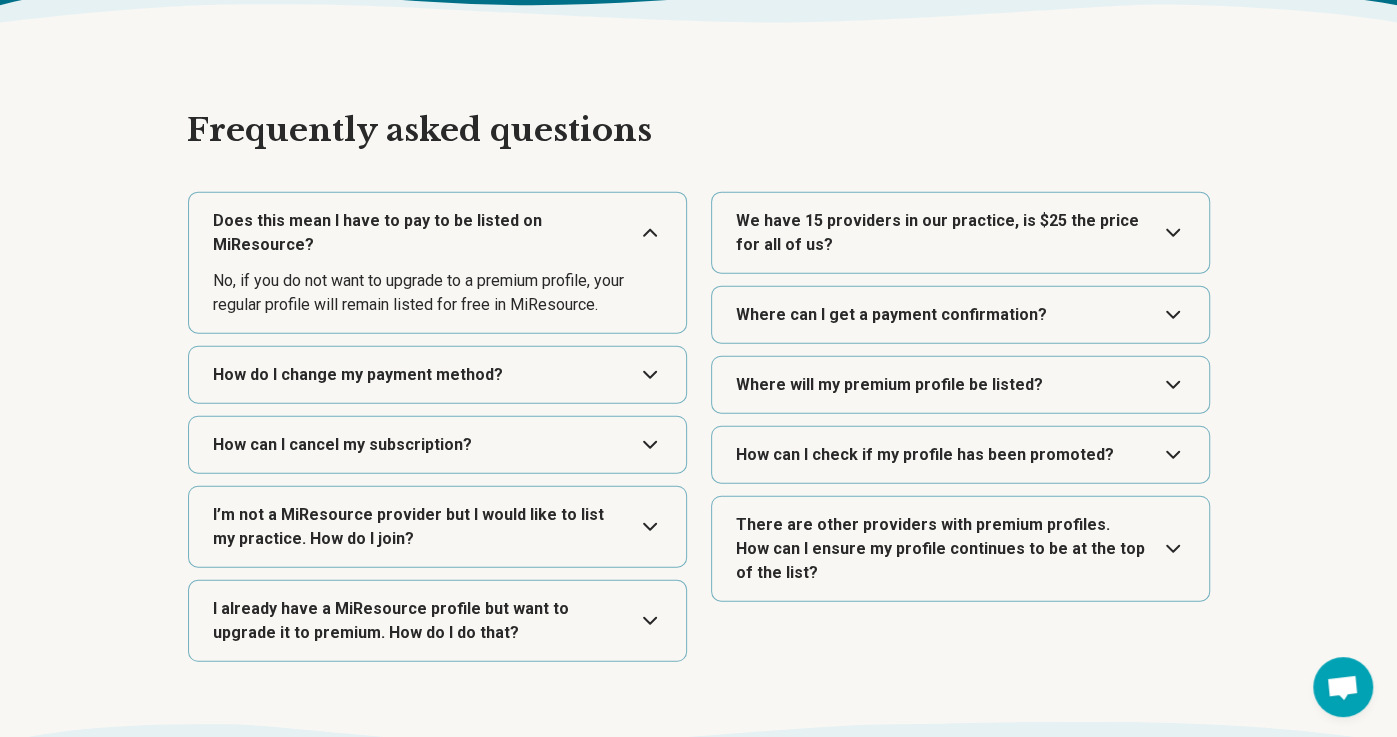 click at bounding box center [437, 233] 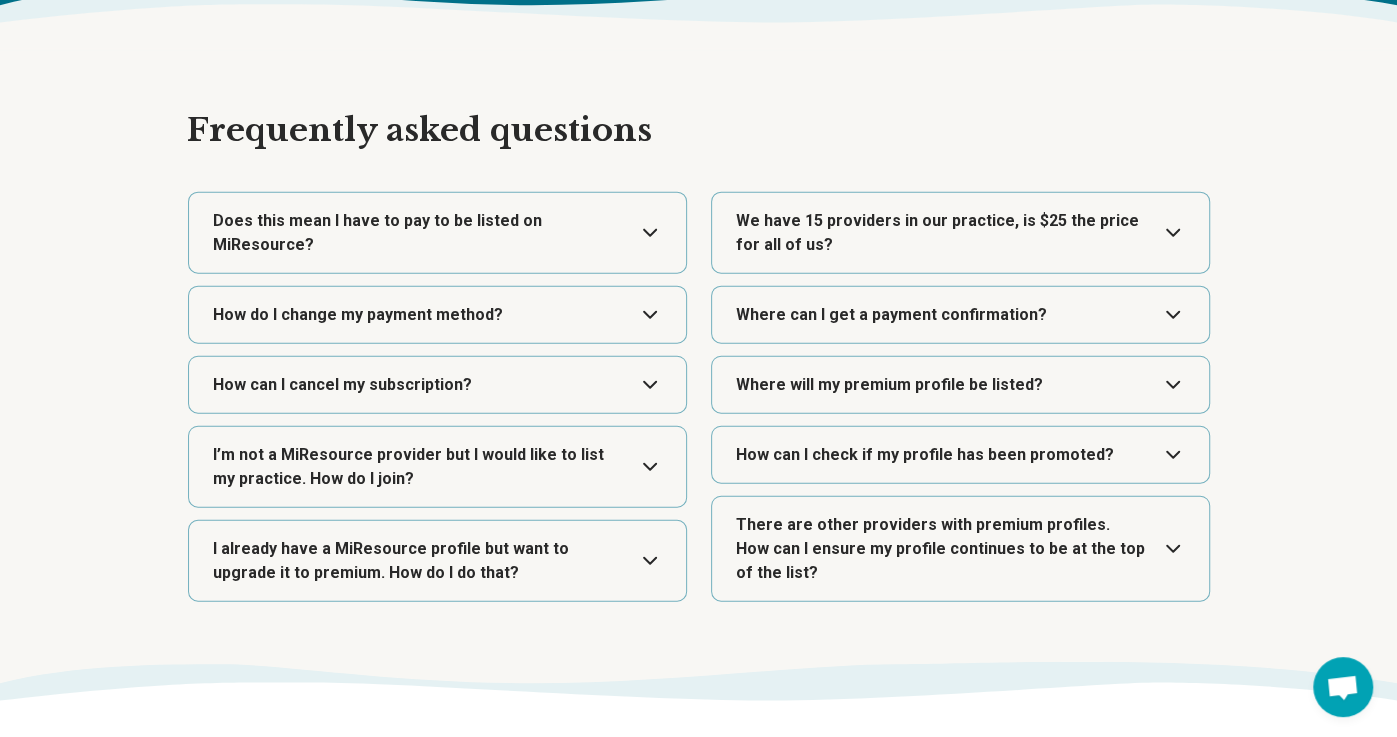 click at bounding box center (960, 455) 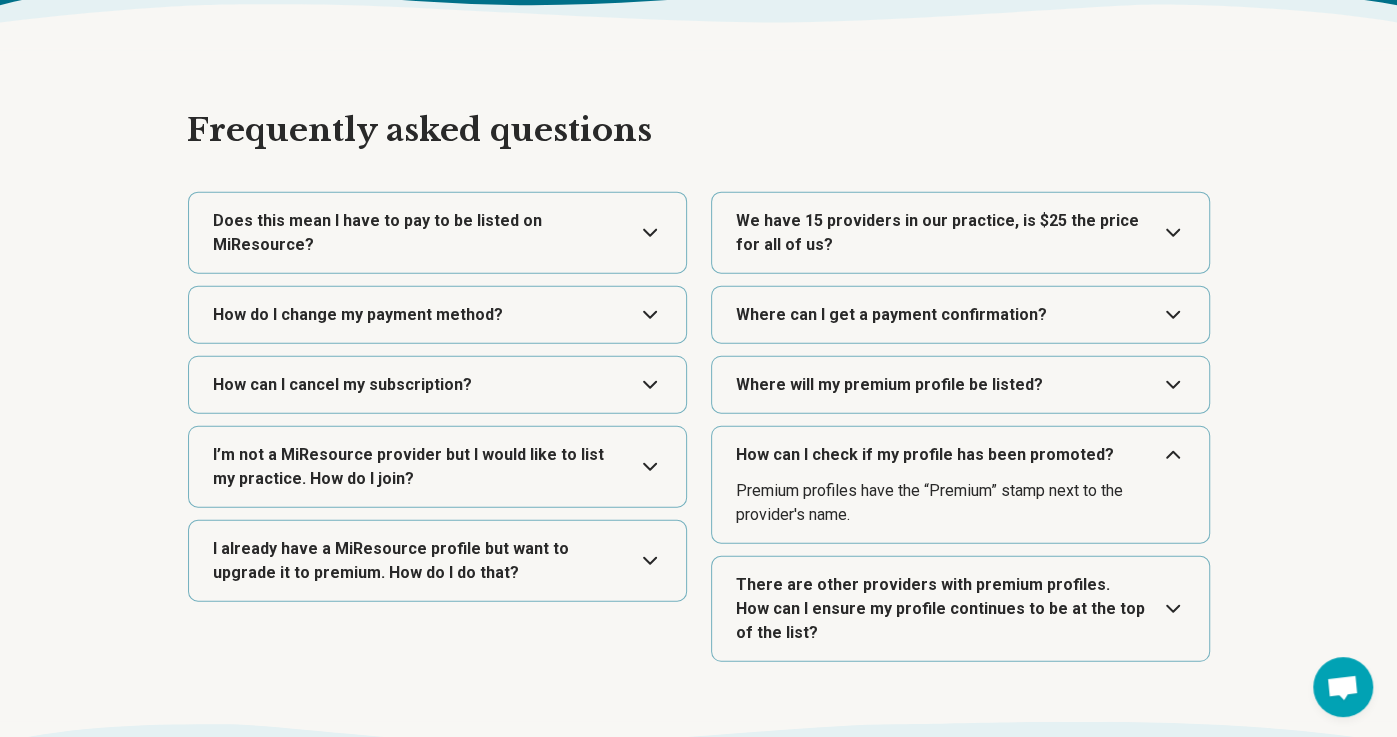 click at bounding box center (960, 455) 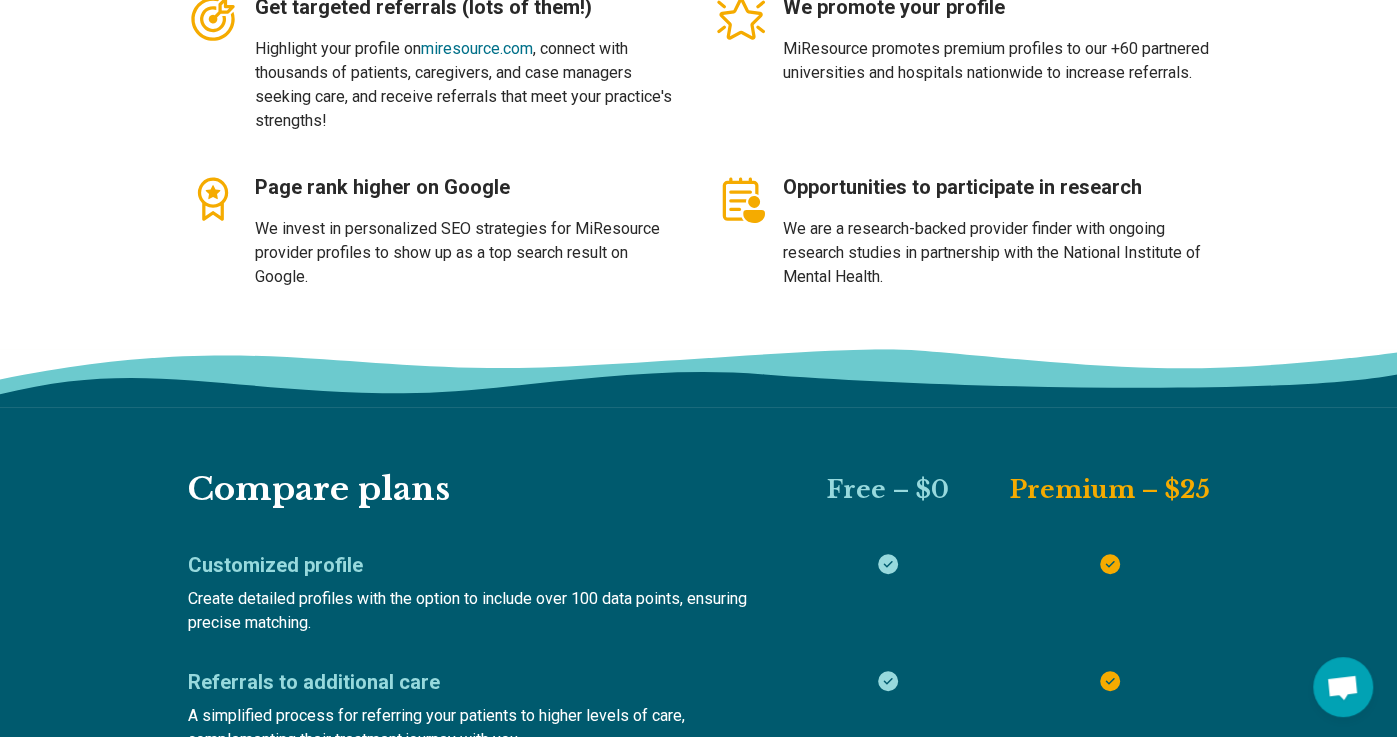 scroll, scrollTop: 0, scrollLeft: 0, axis: both 